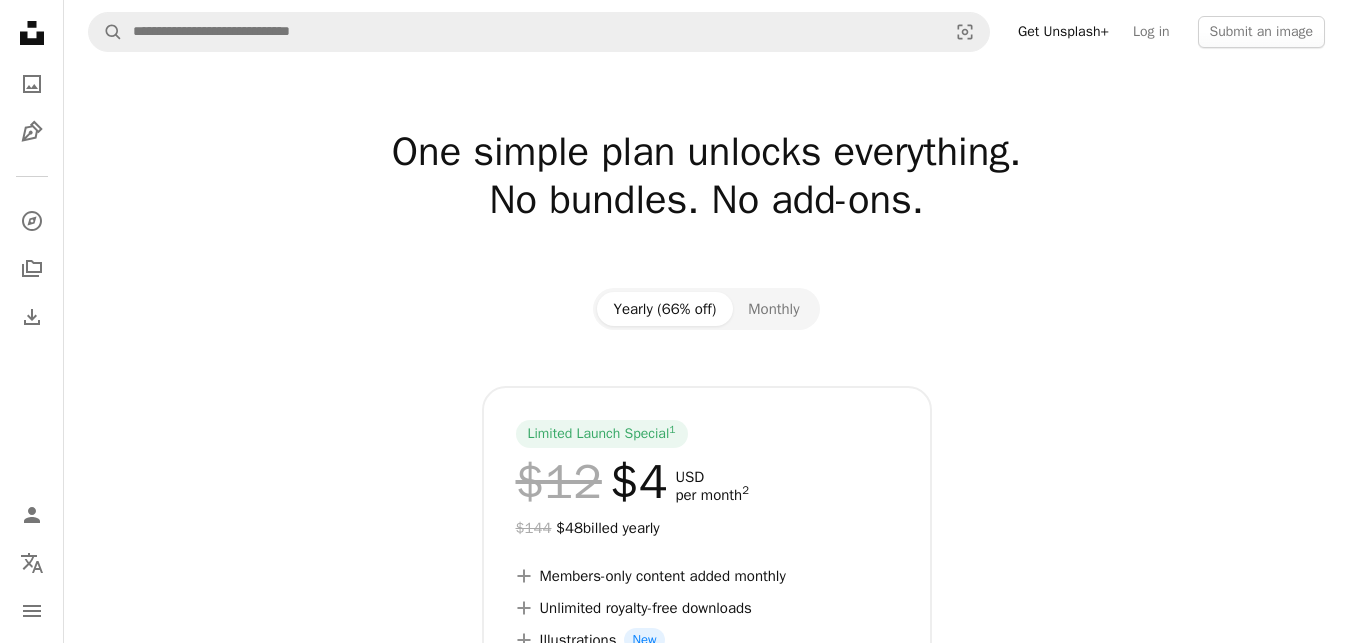 scroll, scrollTop: 0, scrollLeft: 0, axis: both 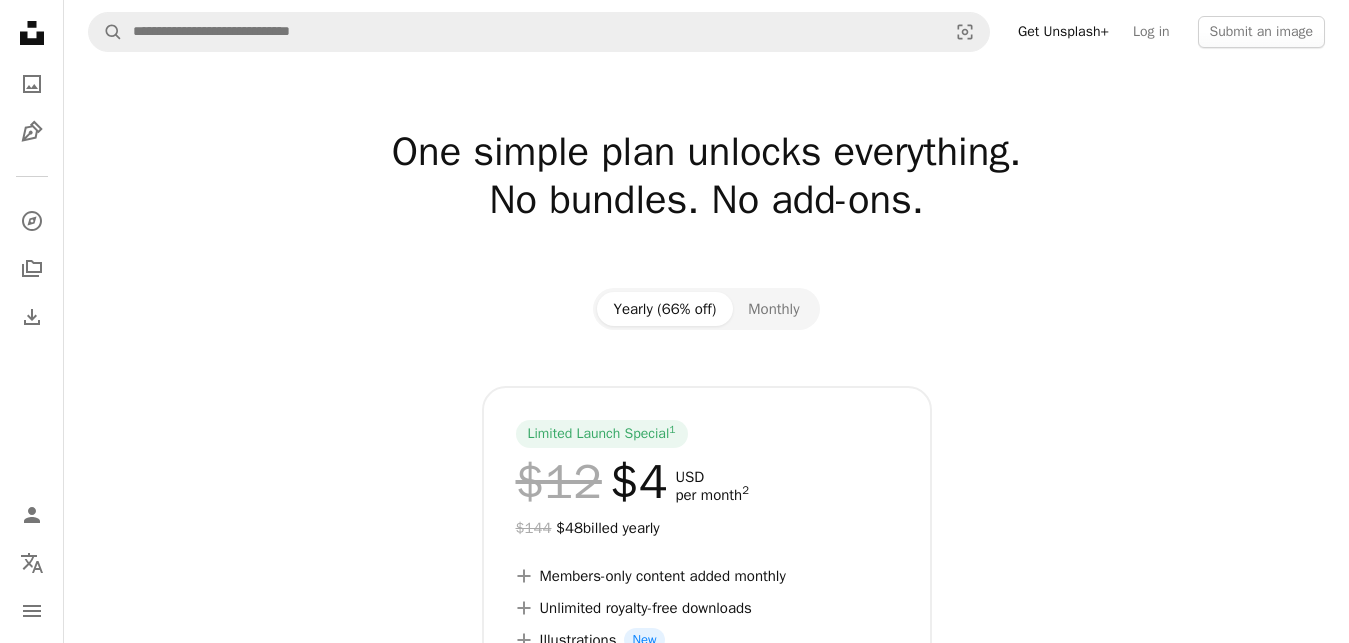 click on "Unsplash logo Unsplash Home A photo Pen Tool A compass A stack of folders Download Person Localization icon navigation menu" at bounding box center [32, 321] 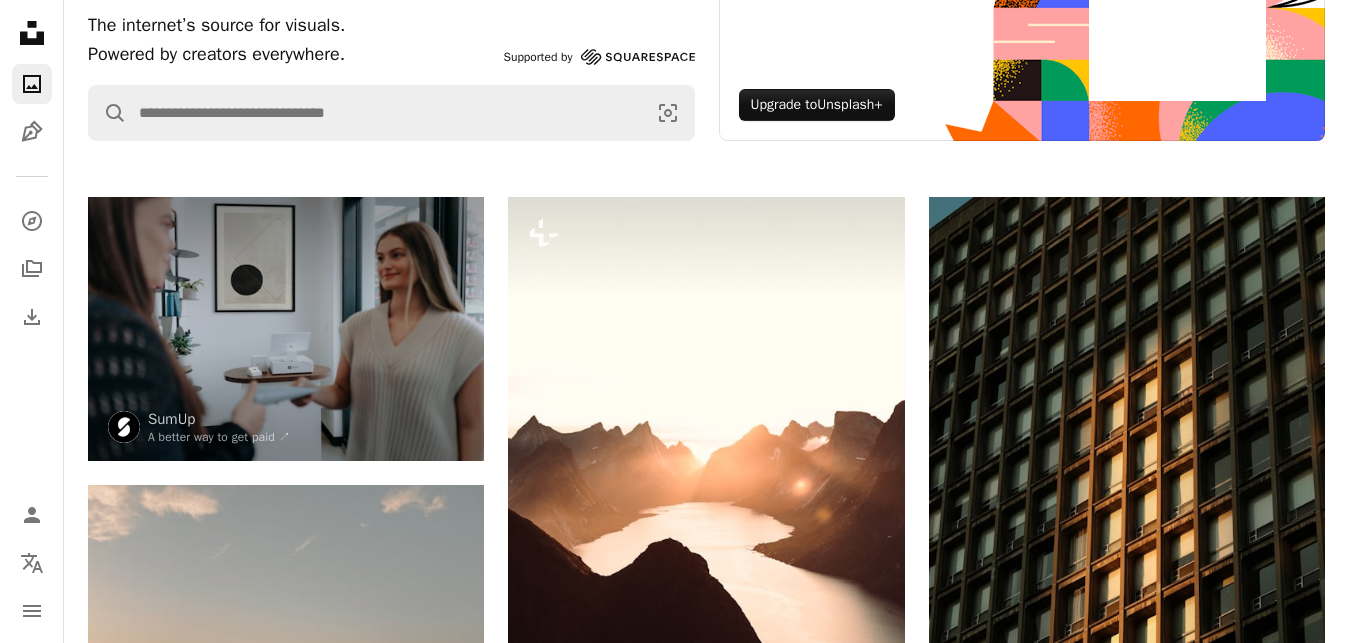 scroll, scrollTop: 340, scrollLeft: 0, axis: vertical 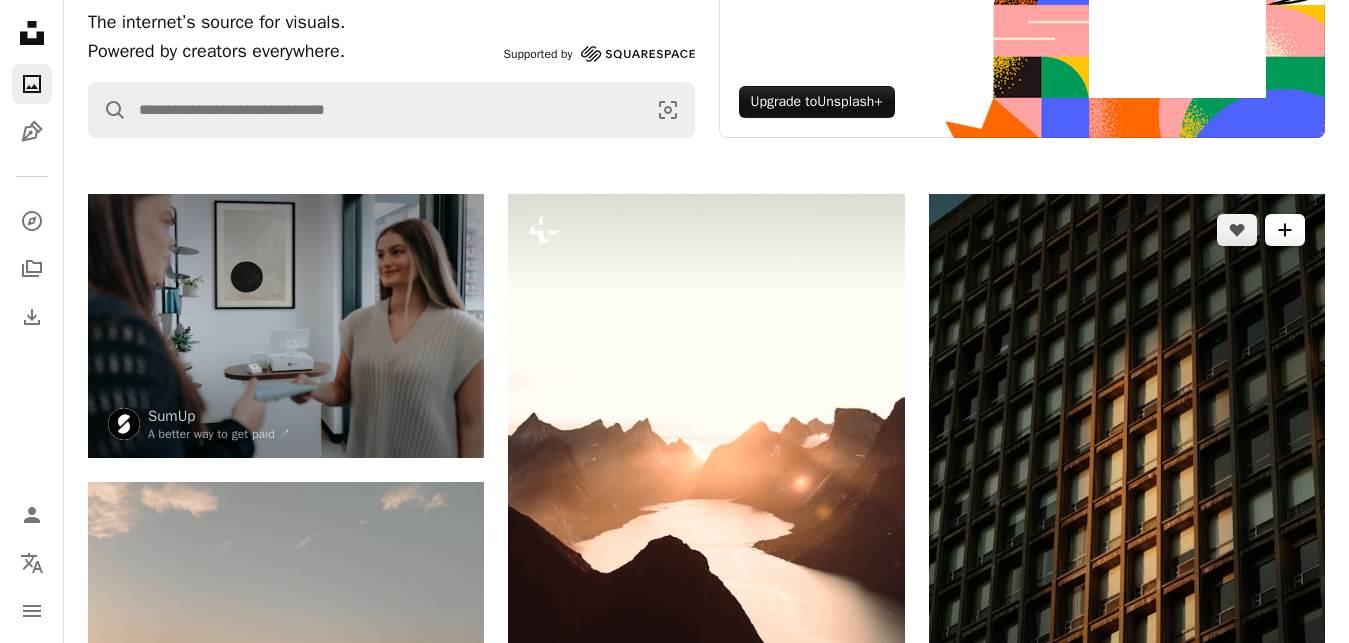 click on "A plus sign" 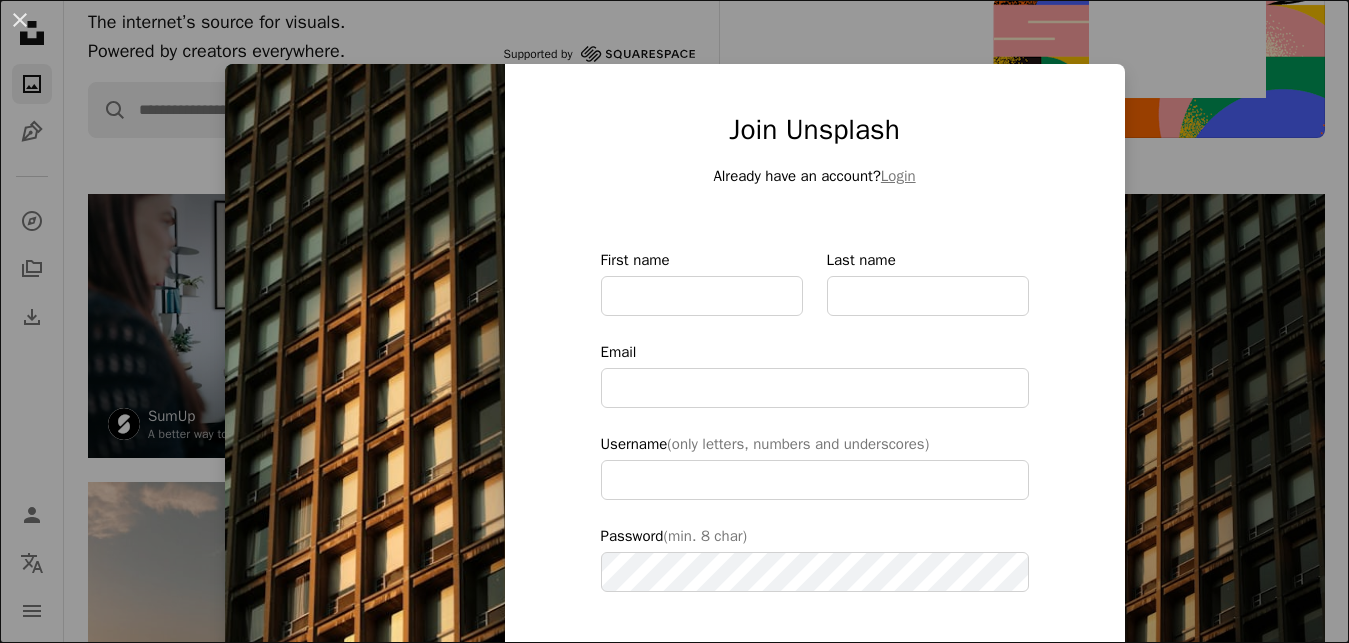 click on "unsplash logo unsplash home a photo pen tool a compass a stack of folders download photos chevron down person localization icon navigation menu a magnifying glass visual search get unsplash+ log in submit an image featured featured wallpapers nature 3d renders textures travel film people architecture & interiors street photography experimental unsplash the internet’s source for visuals. powered by creators everywhere. supported by squarespace a magnifying glass visual search plus sign for unsplash+ unlock everything unsplash+ has to offer. cancel anytime. upgrade to unsplash+ plus sign for unsplash+ unlock everything unsplash+ has to offer. cancel anytime. upgrade to unsplash+ pen tool your illustrations, everywhere. no need to be a pro—anyone can contribute. upload your first svg collections see all summer 1,483 images how its made 45 images summer travel stories 140 images red, white and blue 26 images data center portugal andorra bible books broken a trend sign see trending searches squarespace" at bounding box center [674, 1890] 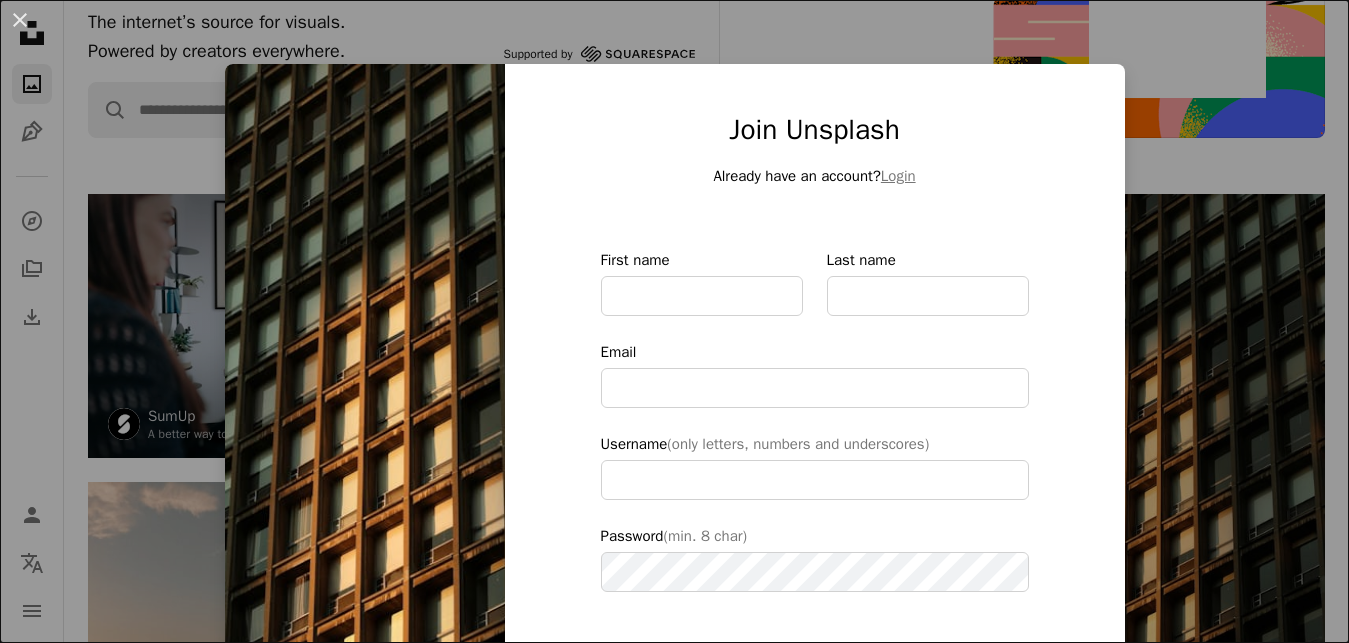 type on "**********" 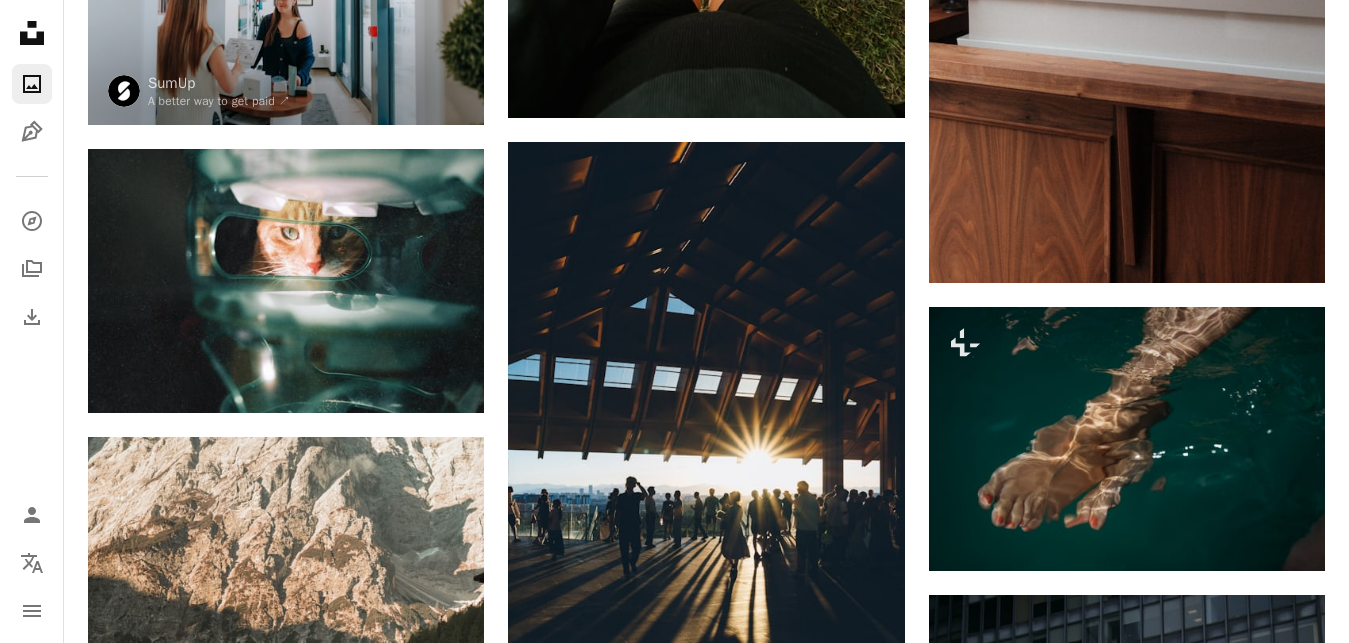 scroll, scrollTop: 3740, scrollLeft: 0, axis: vertical 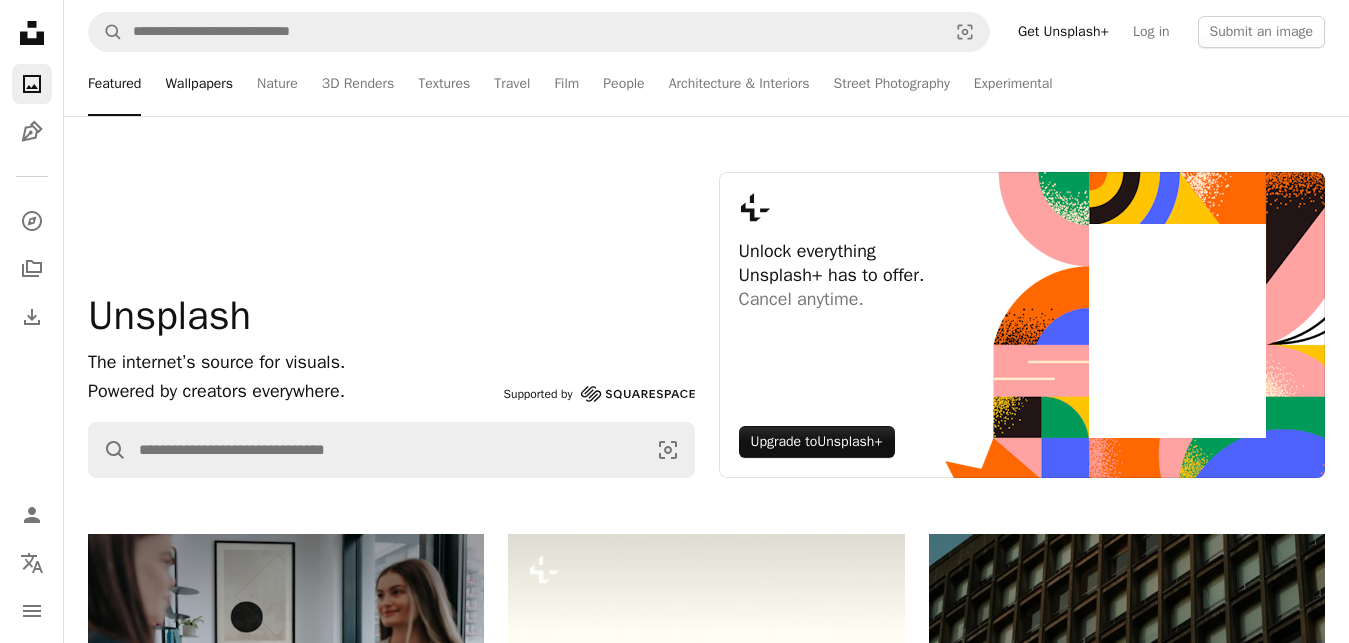 click on "Wallpapers" at bounding box center [199, 84] 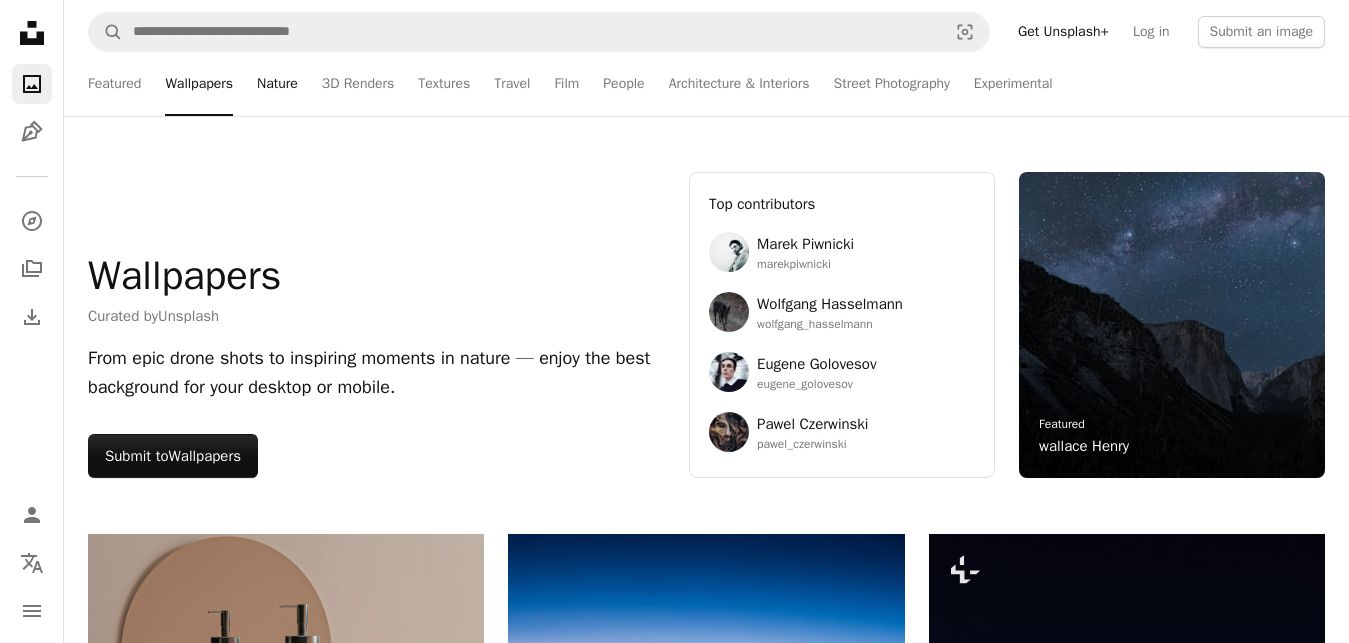 click on "Nature" at bounding box center (277, 84) 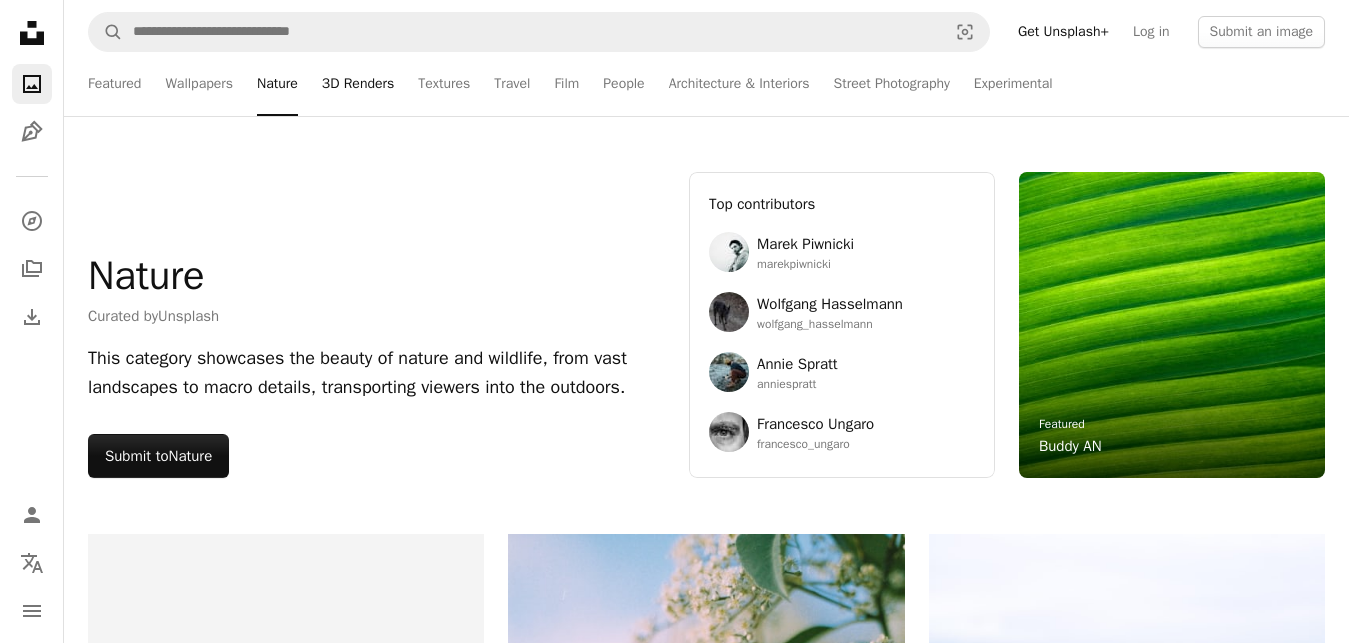 click on "3D Renders" at bounding box center [358, 84] 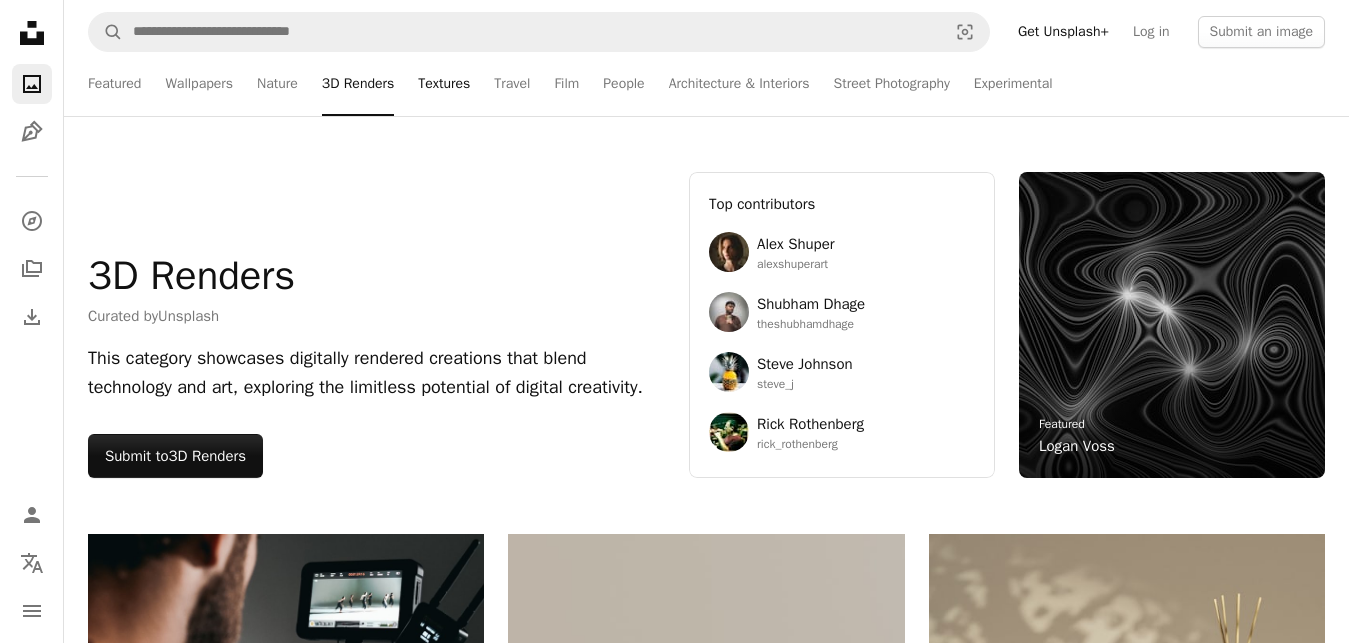 click on "Textures" at bounding box center [444, 84] 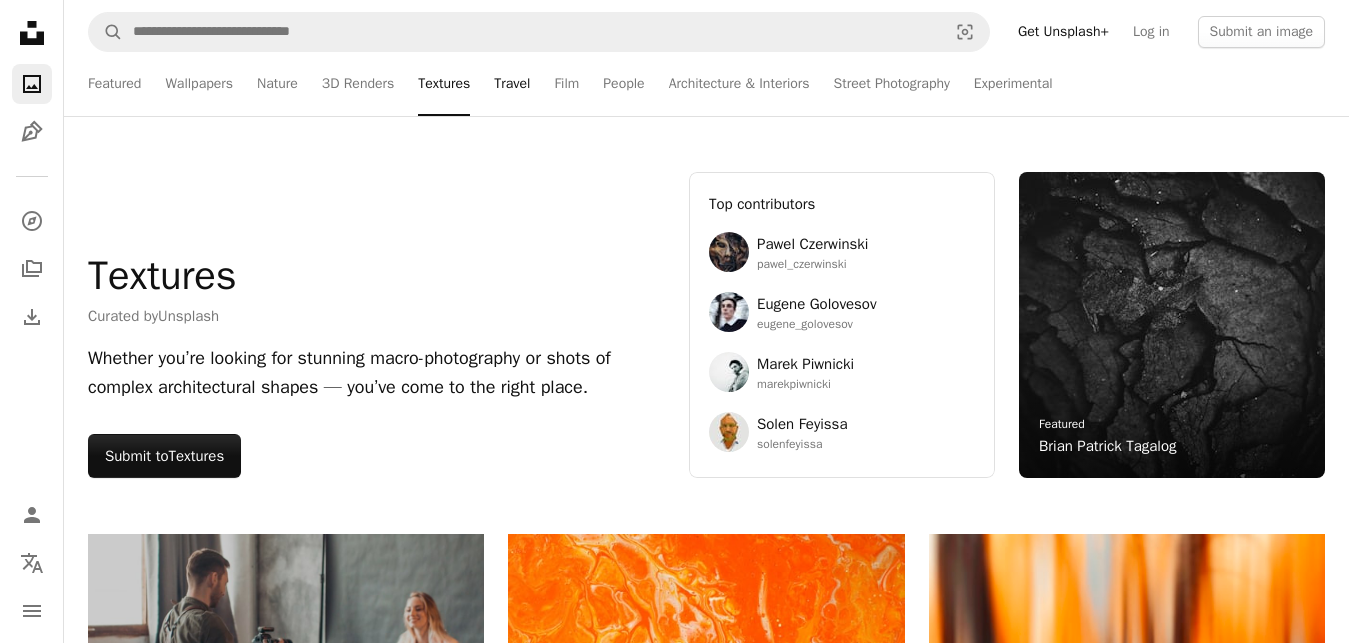 click on "Travel" at bounding box center [512, 84] 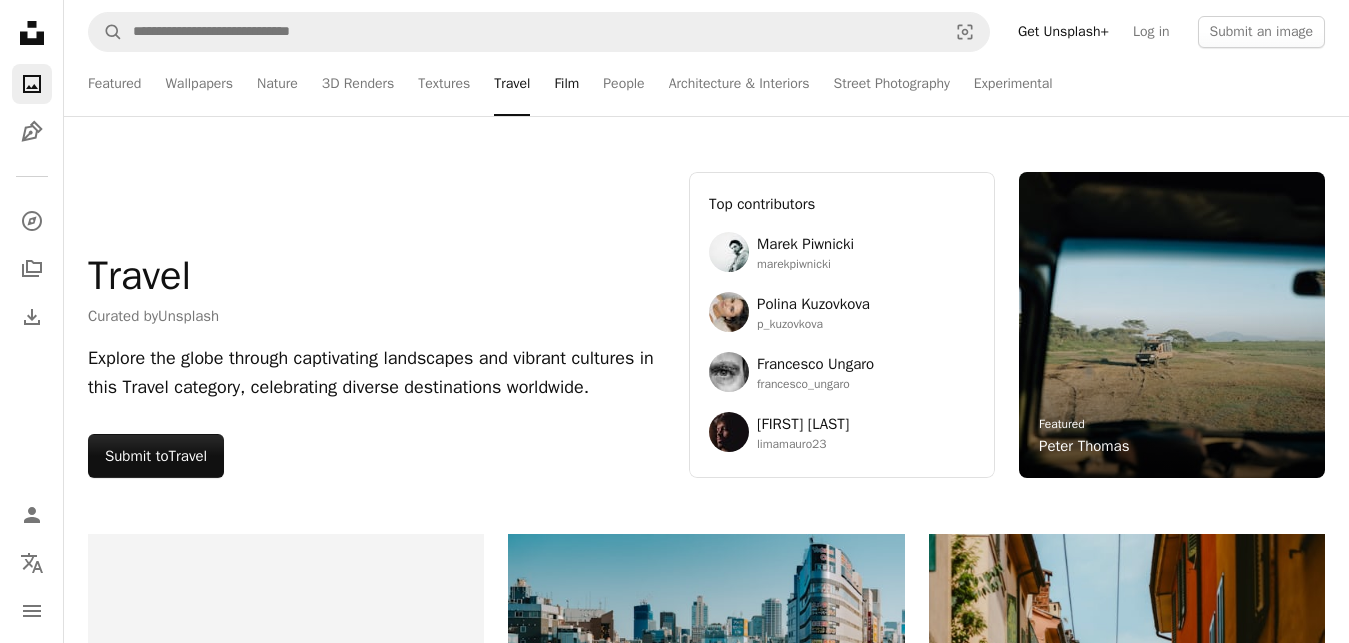click on "Film" at bounding box center (566, 84) 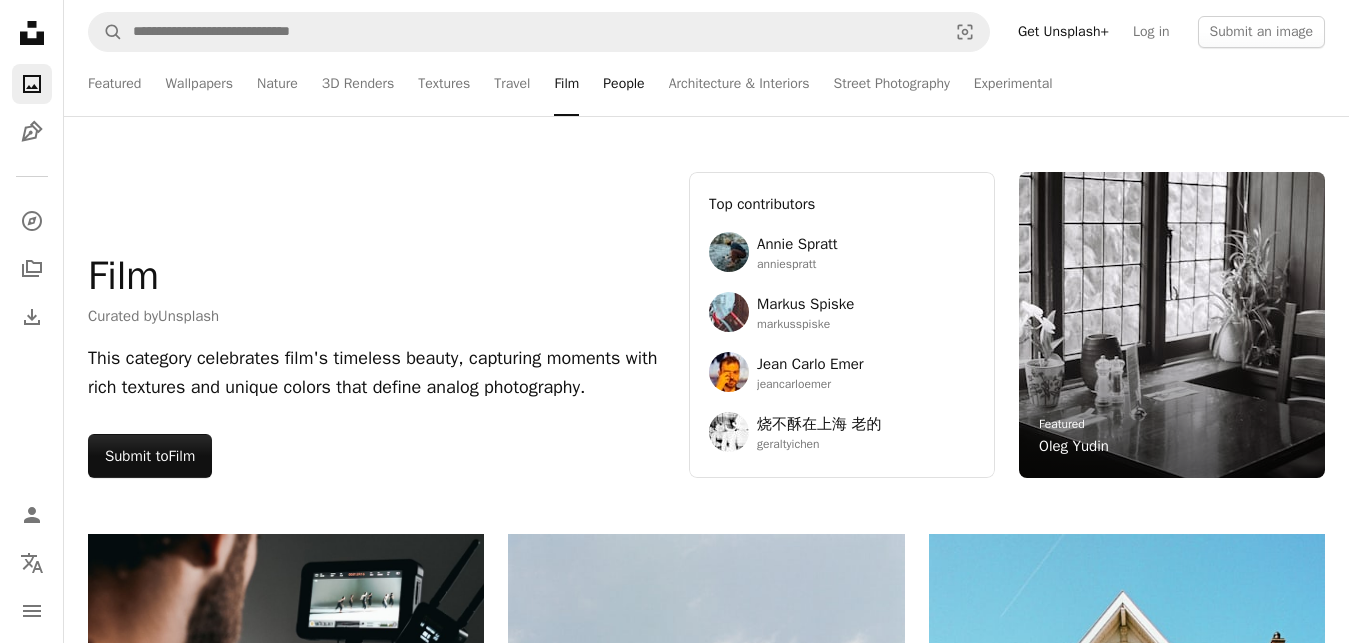 click on "People" at bounding box center [623, 84] 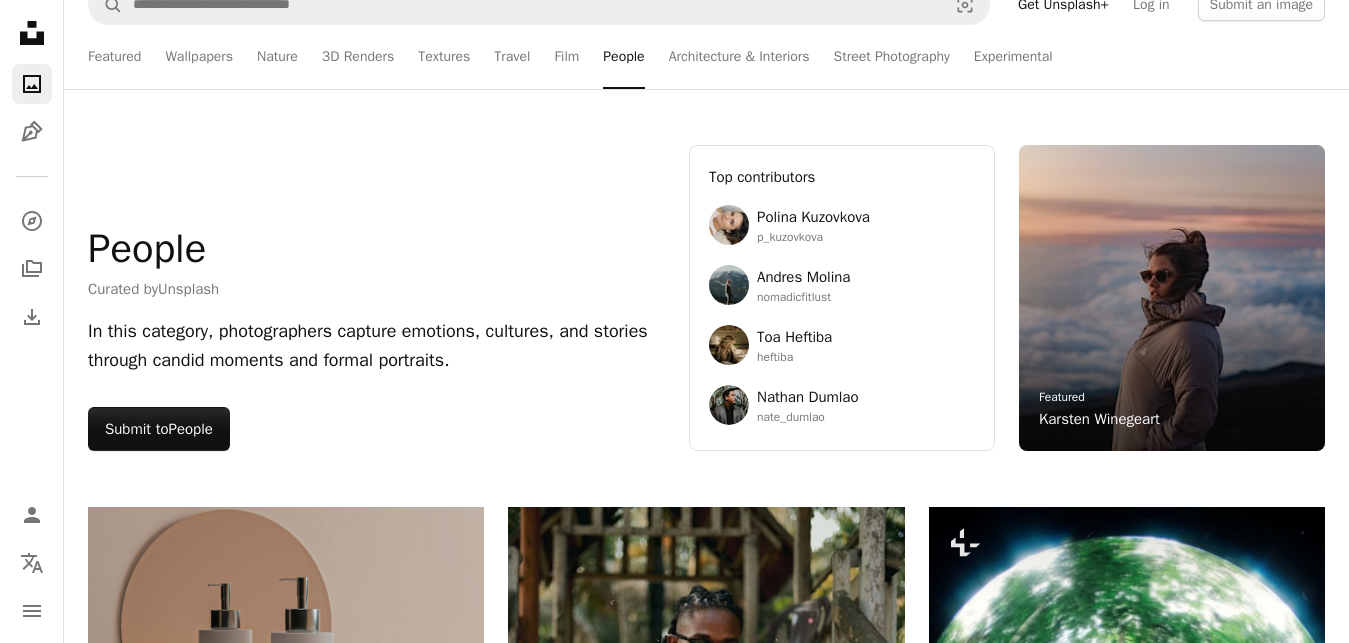 scroll, scrollTop: 0, scrollLeft: 0, axis: both 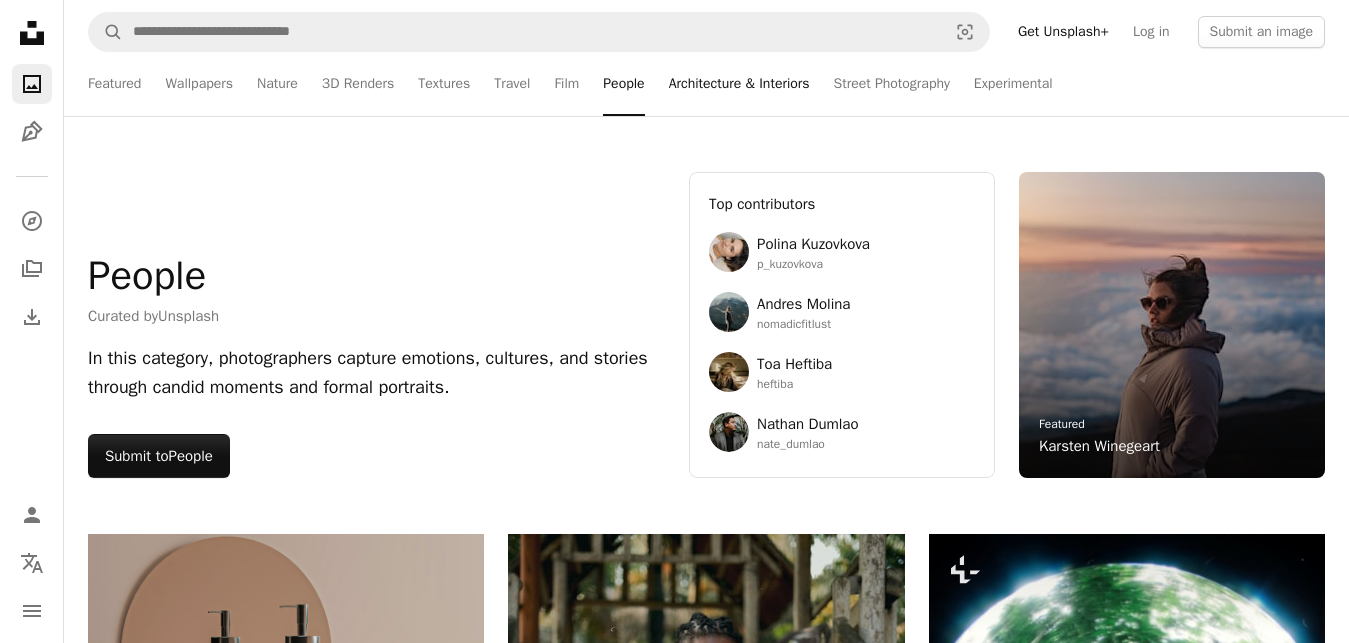 click on "Architecture & Interiors" at bounding box center (739, 84) 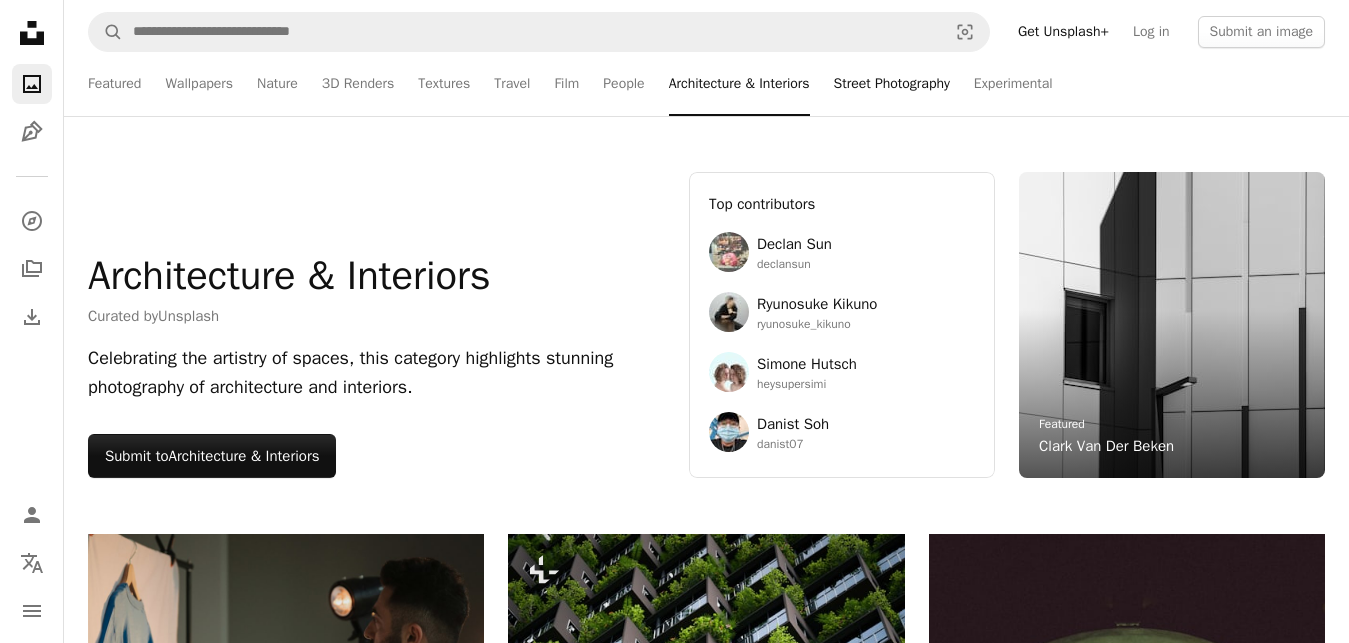 click on "Street Photography" at bounding box center [892, 84] 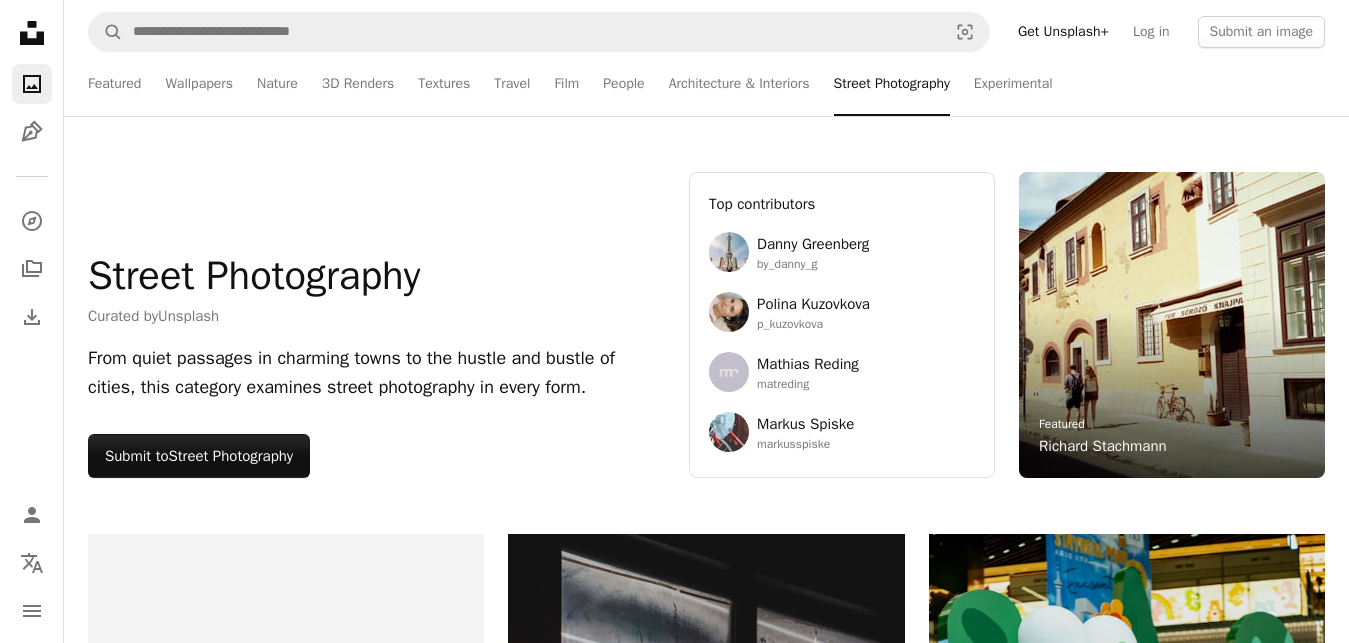 click on "Featured Wallpapers Nature 3D Renders Textures Travel Film People Architecture & Interiors Street Photography Experimental" at bounding box center [745, 84] 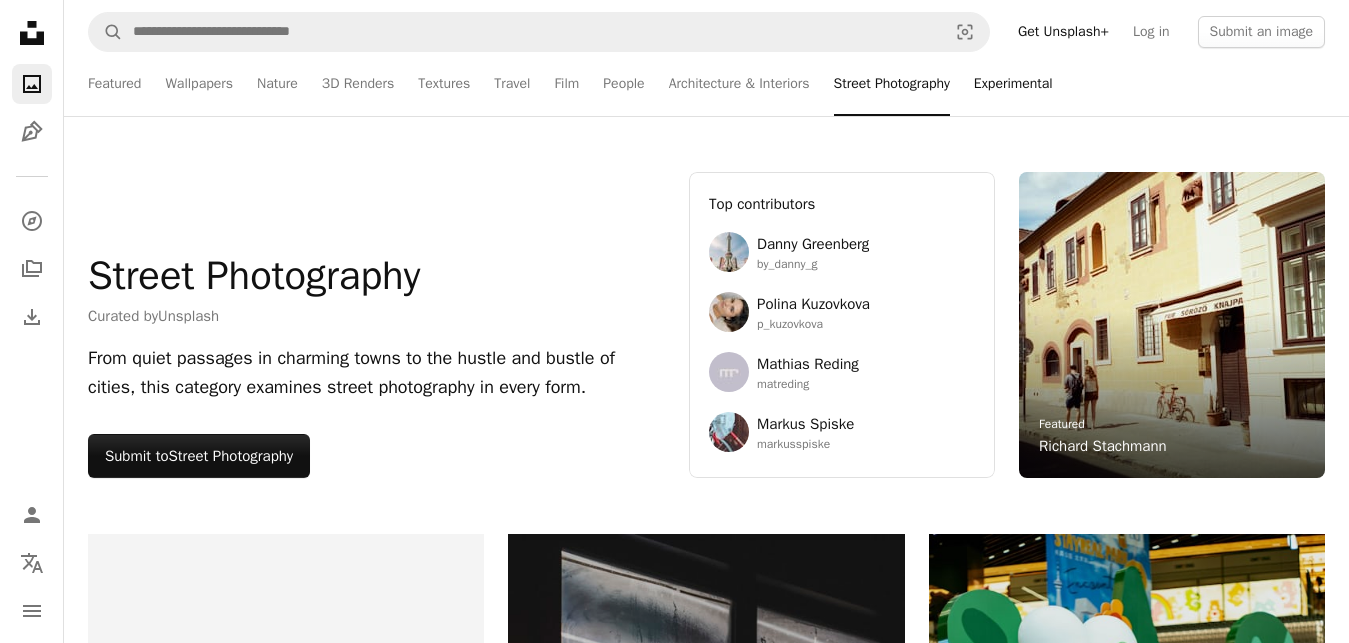 click on "Experimental" at bounding box center (1013, 84) 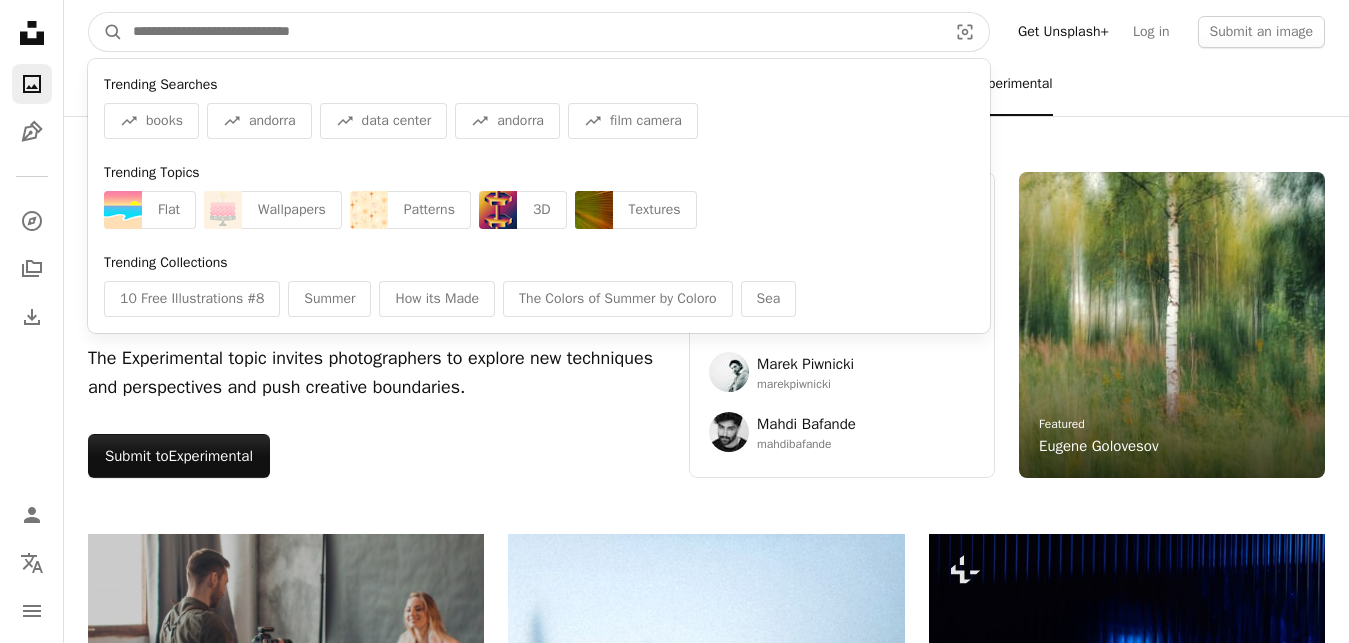 click at bounding box center (532, 32) 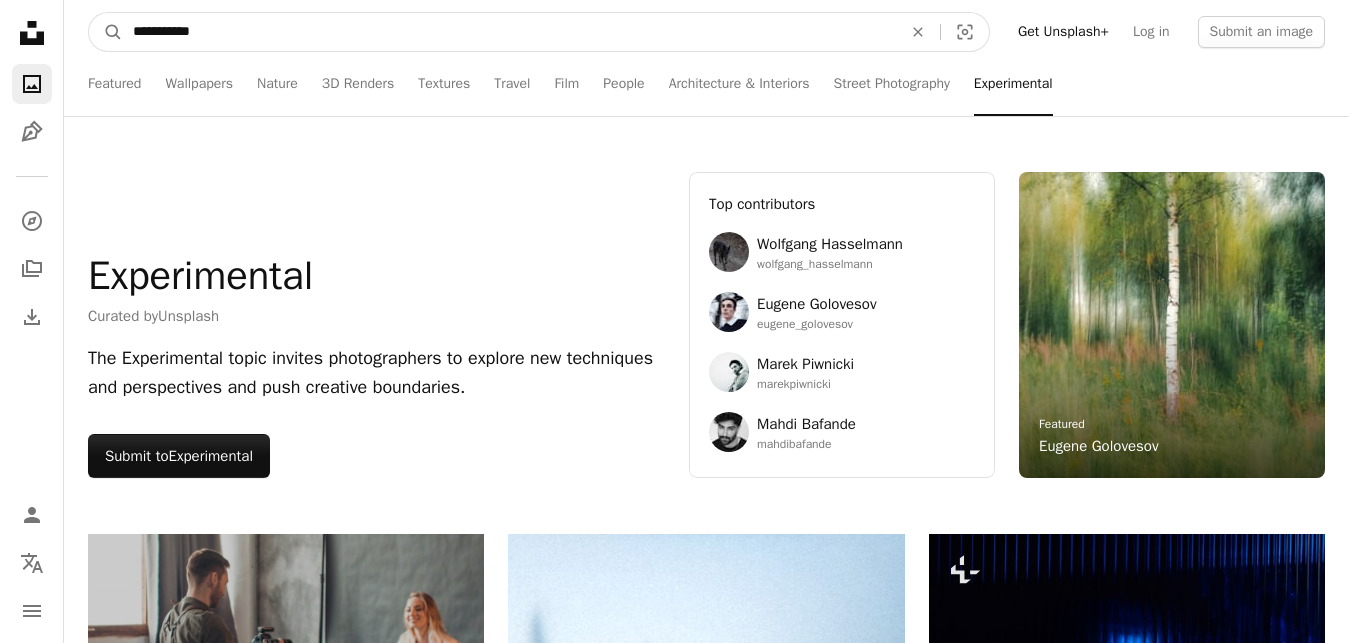 type on "**********" 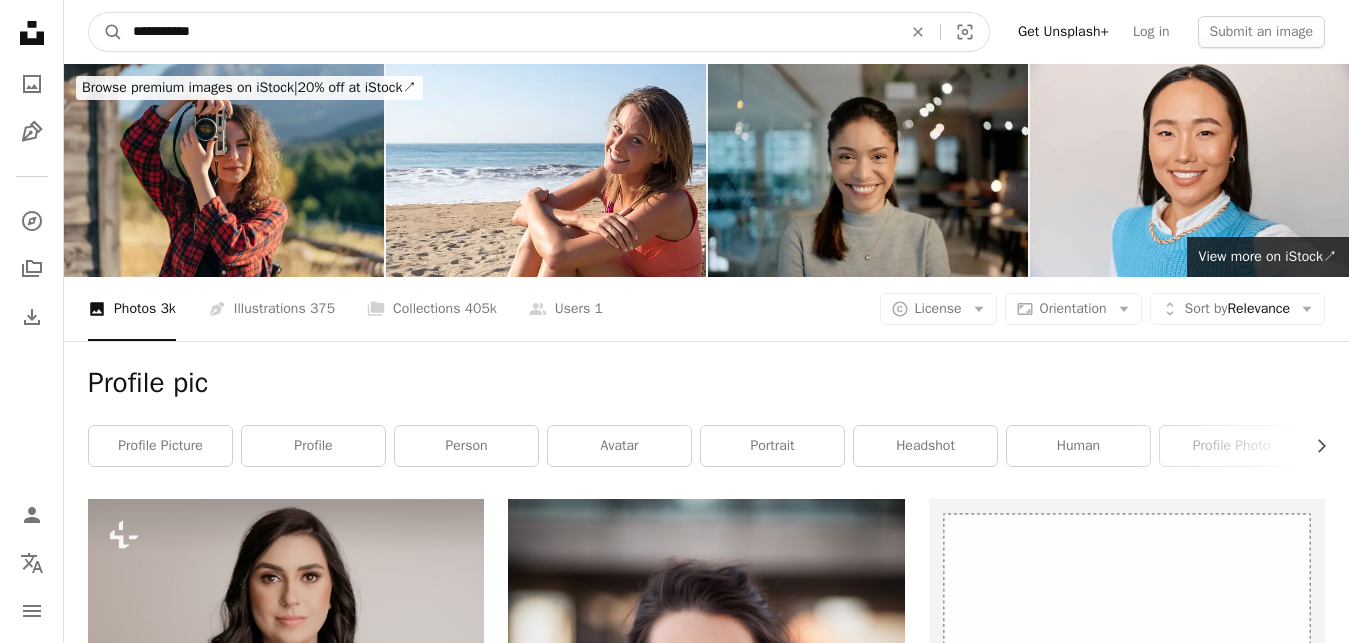 click on "**********" at bounding box center (509, 32) 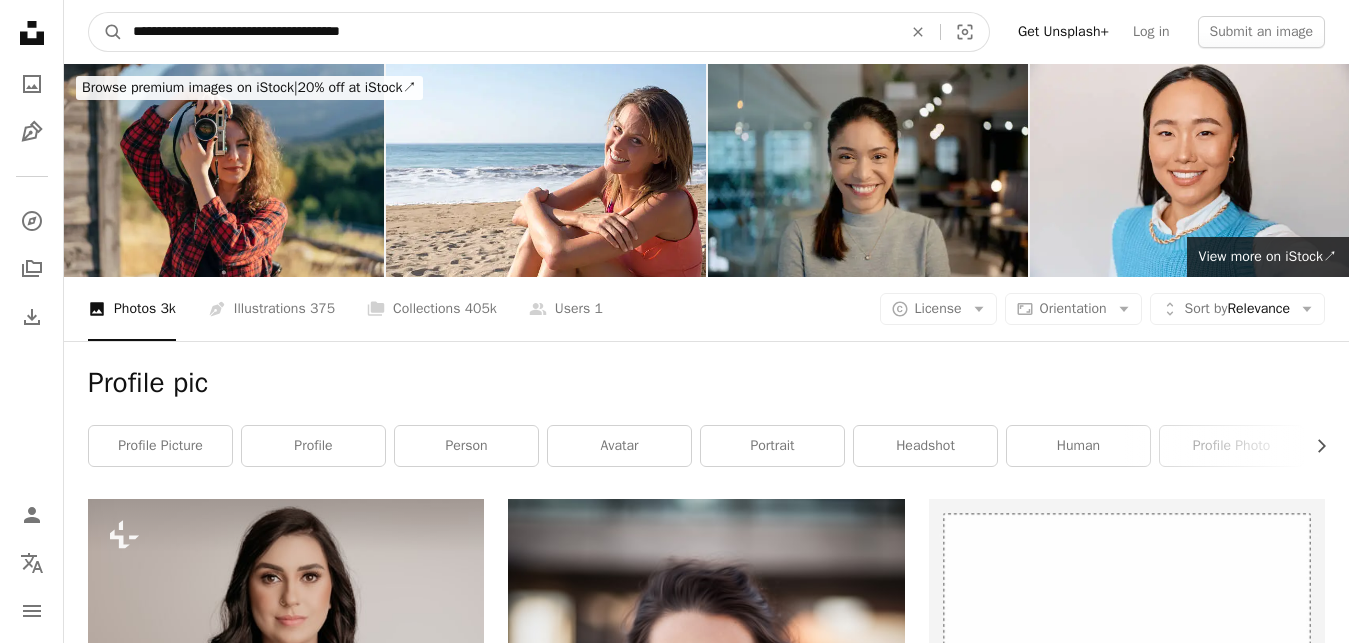 type on "**********" 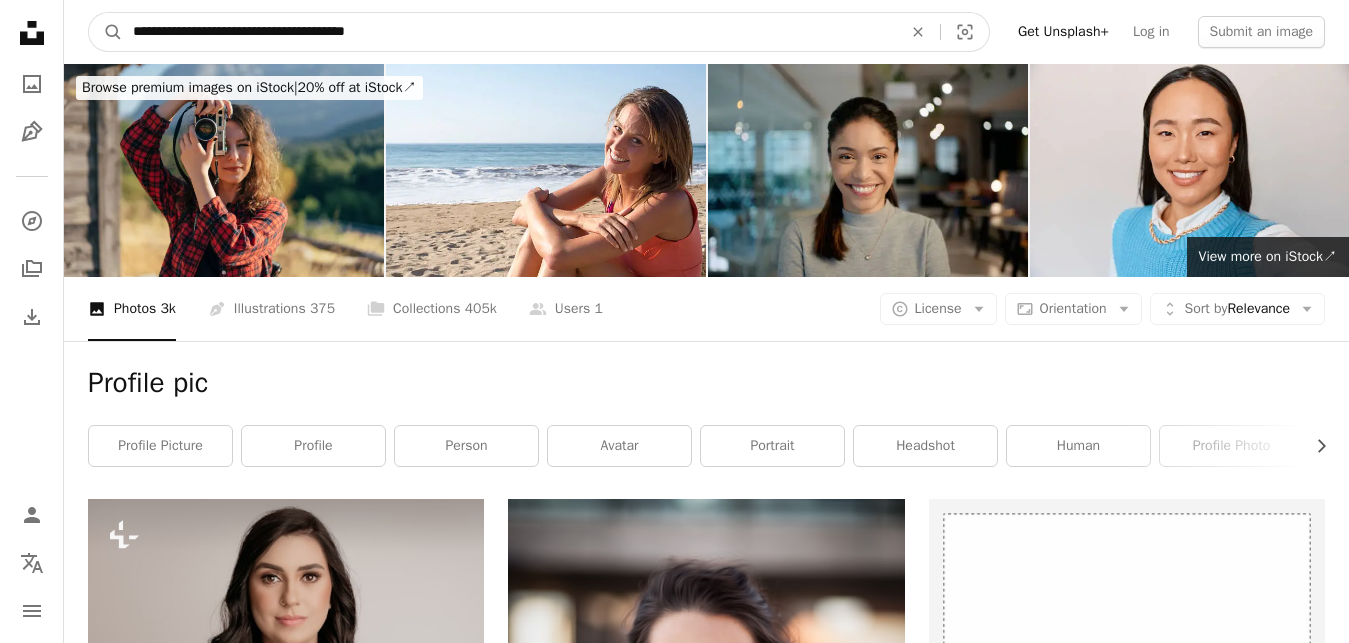 click on "A magnifying glass" at bounding box center [106, 32] 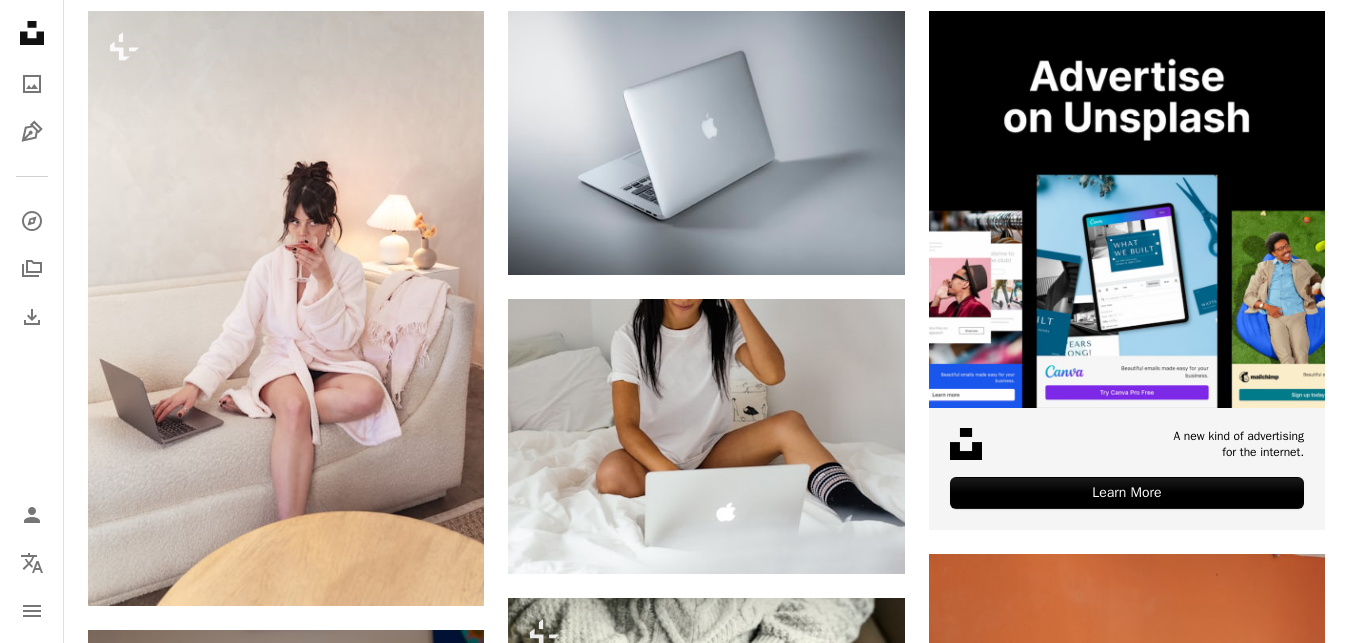 scroll, scrollTop: 609, scrollLeft: 0, axis: vertical 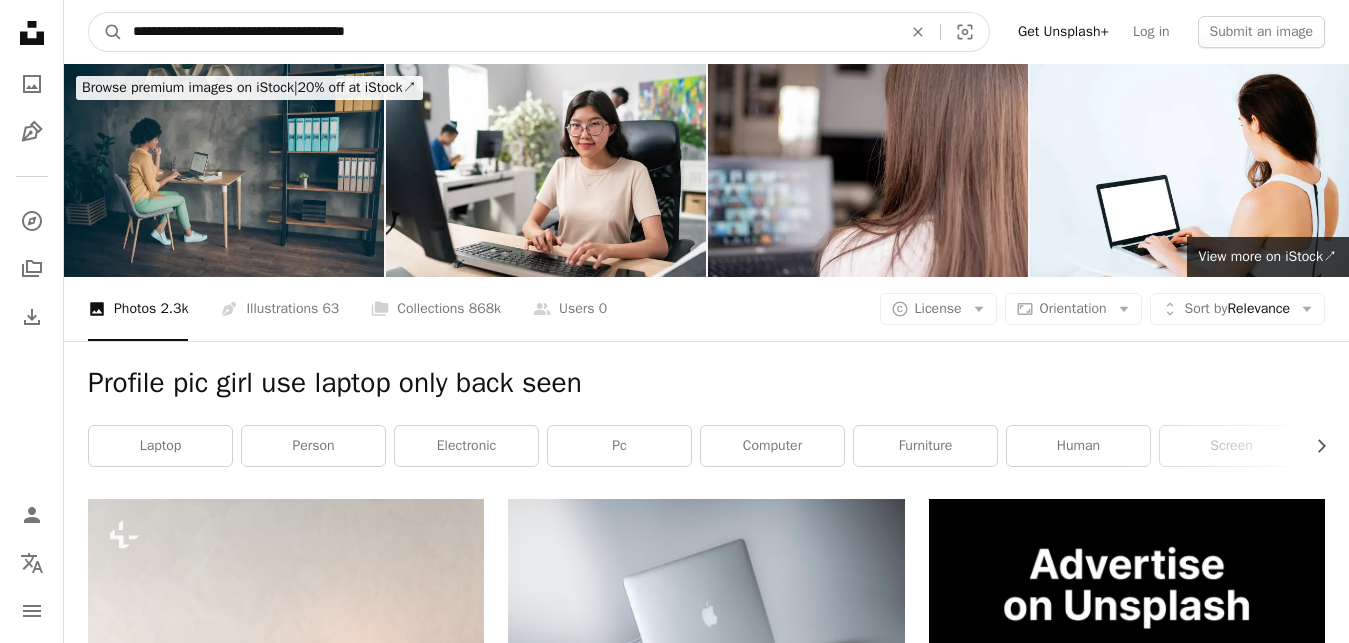 click on "**********" at bounding box center (509, 32) 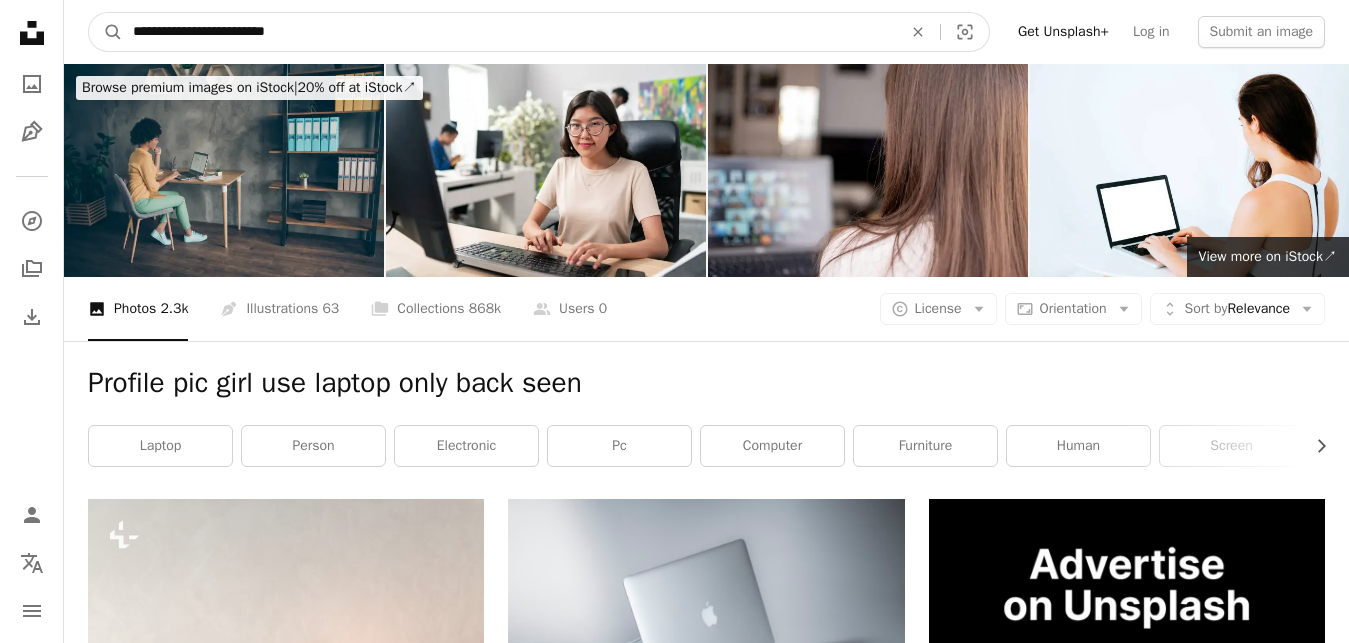 type on "**********" 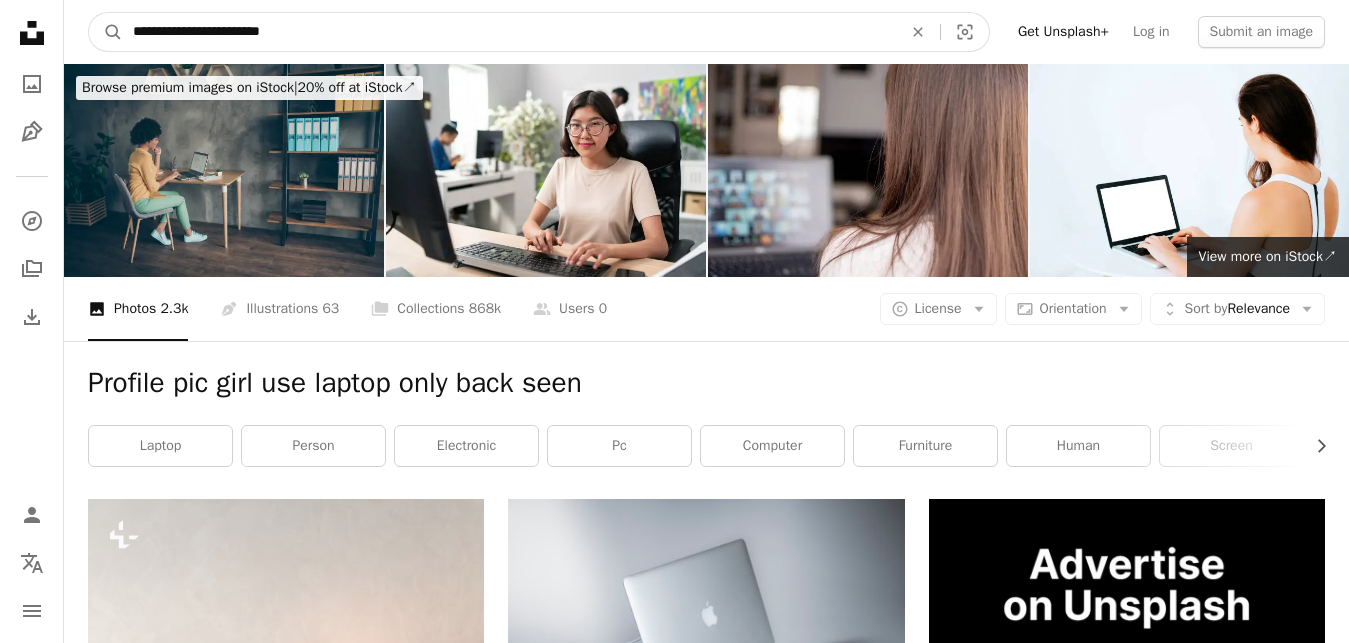 click on "A magnifying glass" at bounding box center [106, 32] 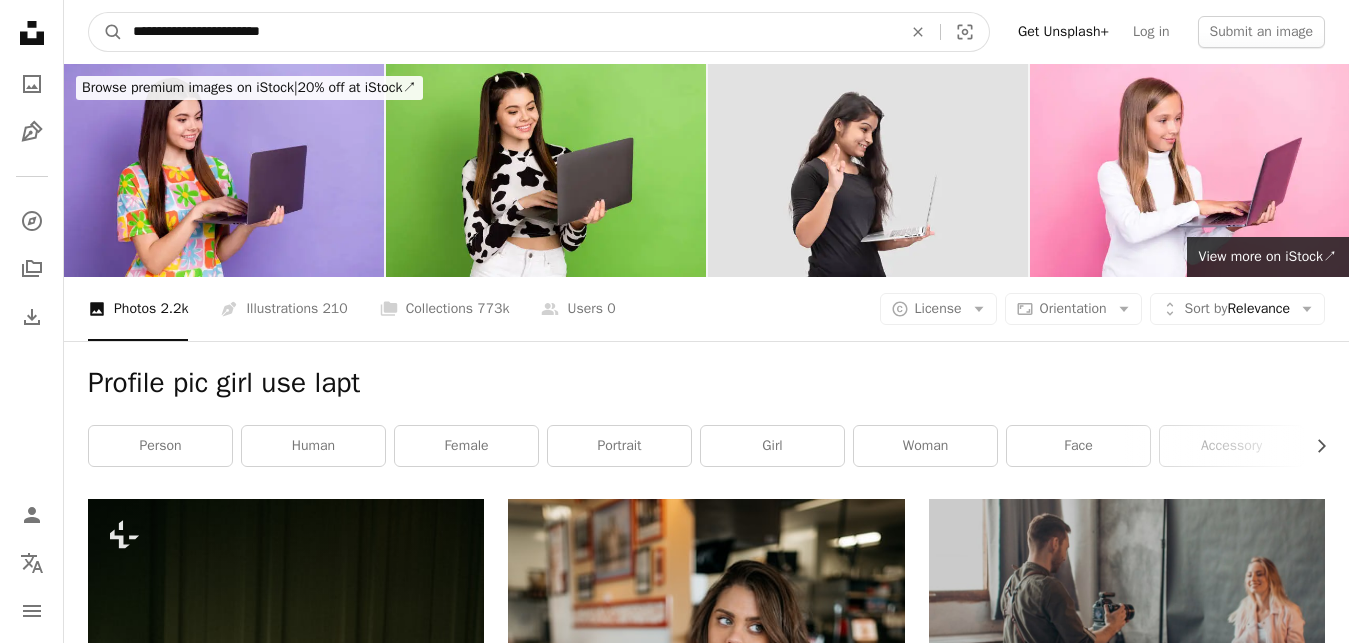 click on "**********" at bounding box center [509, 32] 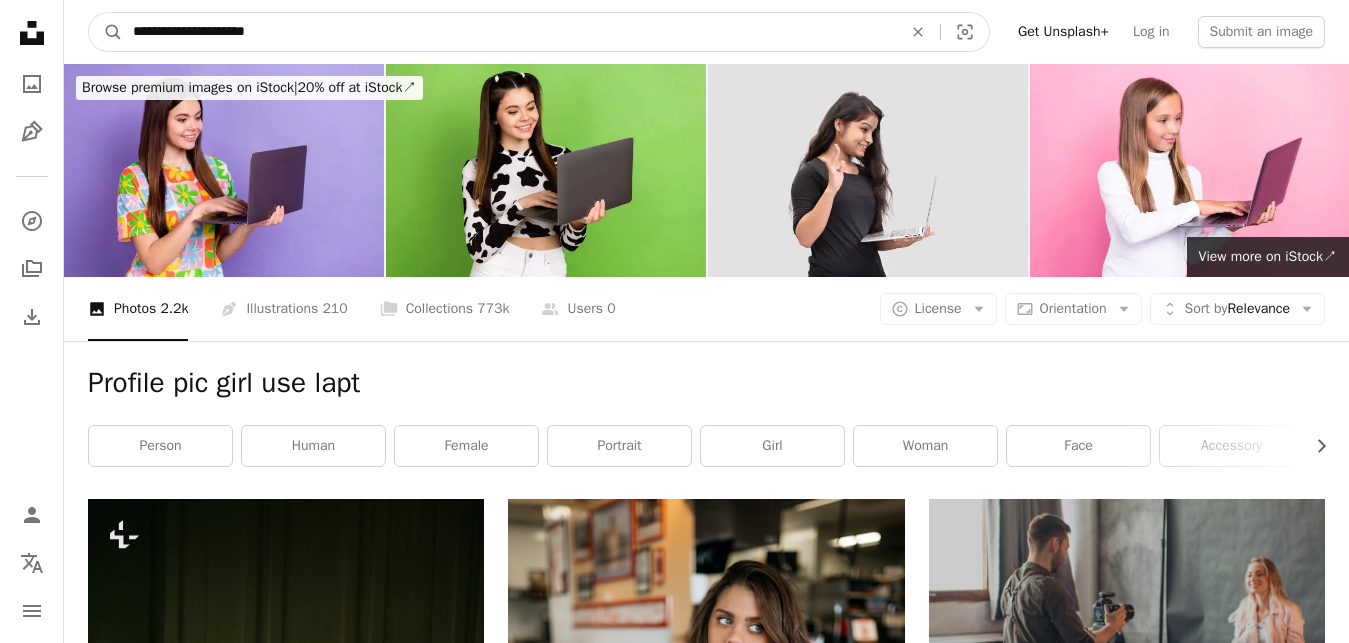 type on "**********" 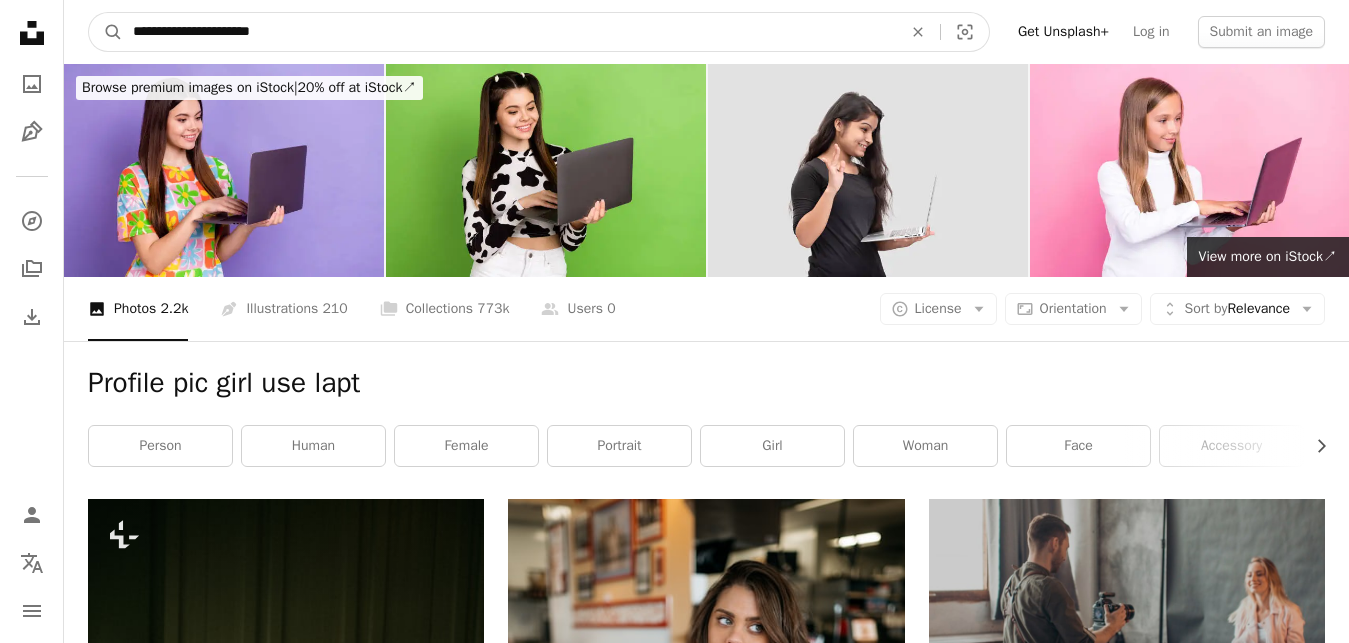 click on "A magnifying glass" at bounding box center (106, 32) 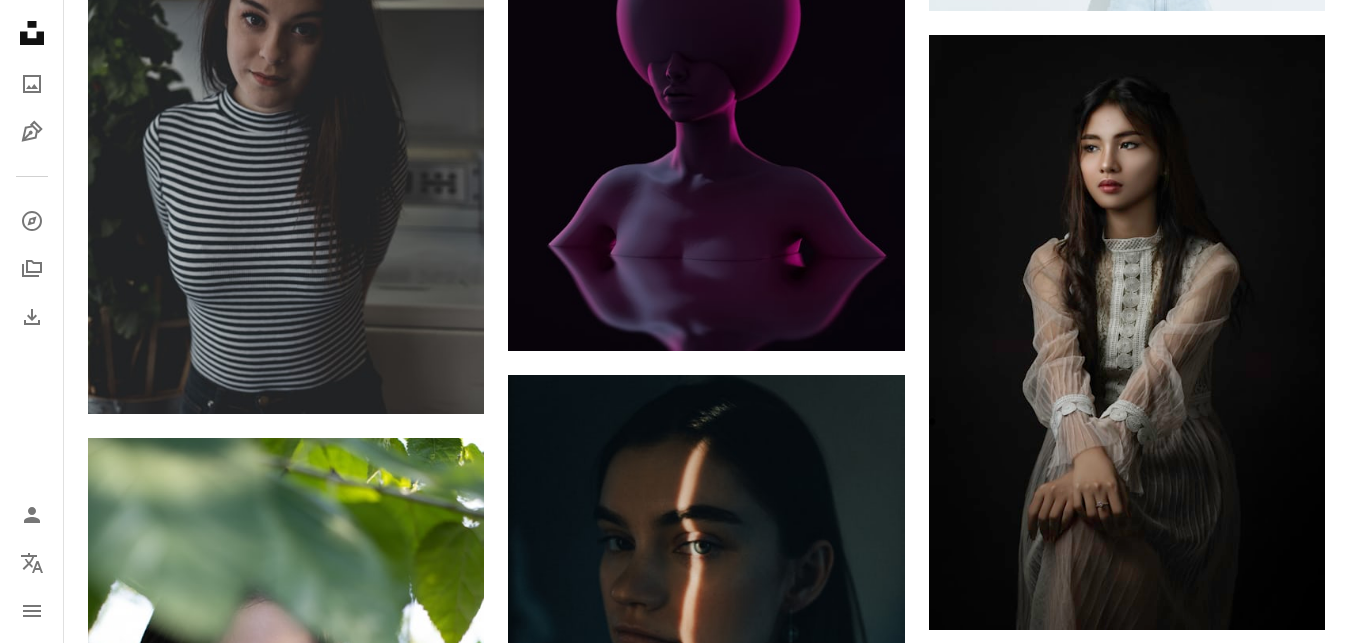 scroll, scrollTop: 1598, scrollLeft: 0, axis: vertical 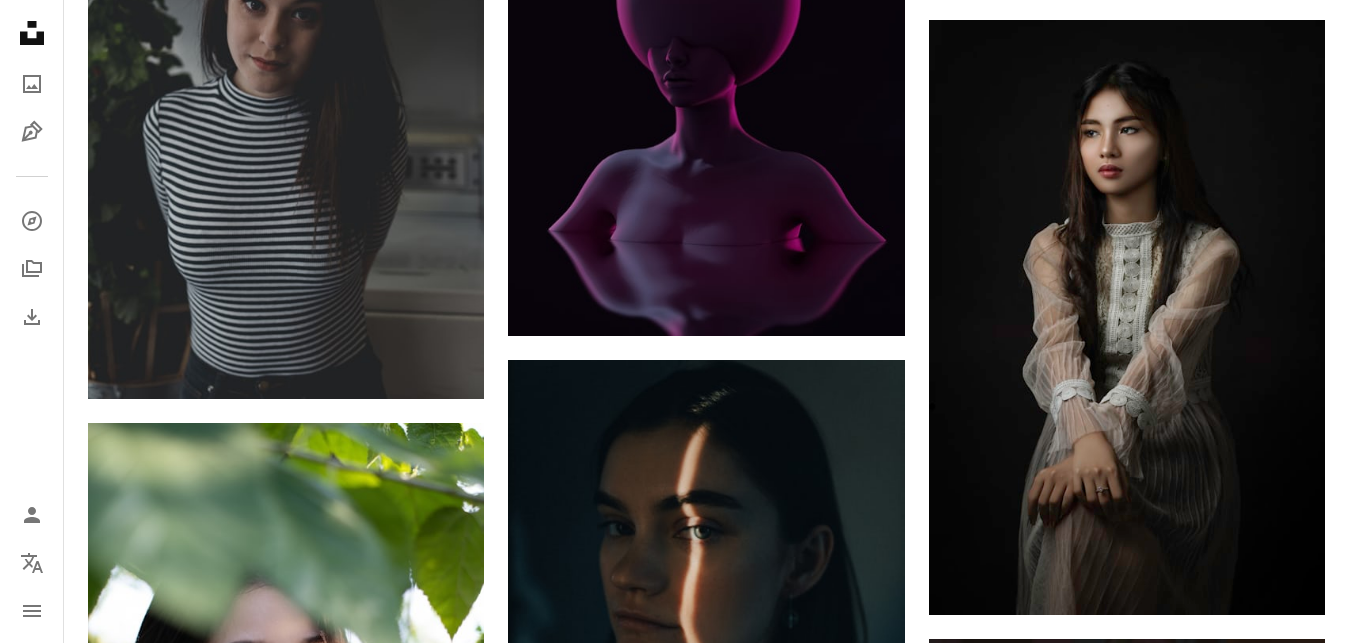 click on "[FIRST] [LAST]" at bounding box center [706, 954] 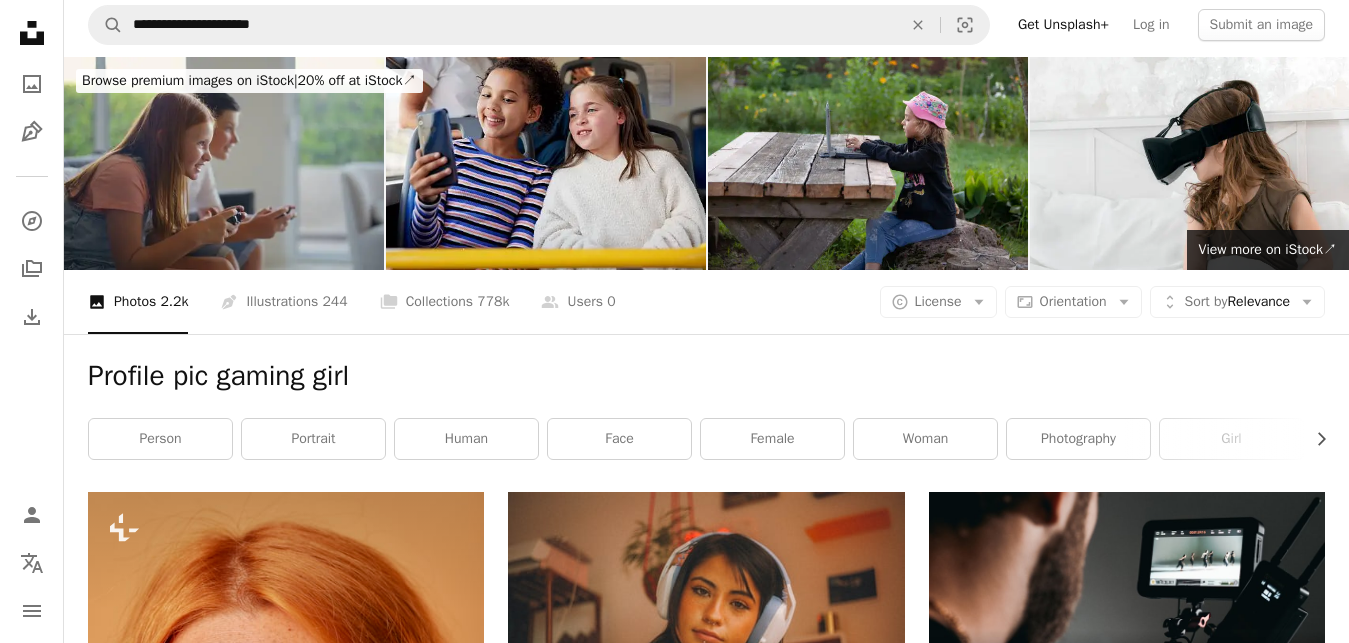 scroll, scrollTop: 0, scrollLeft: 0, axis: both 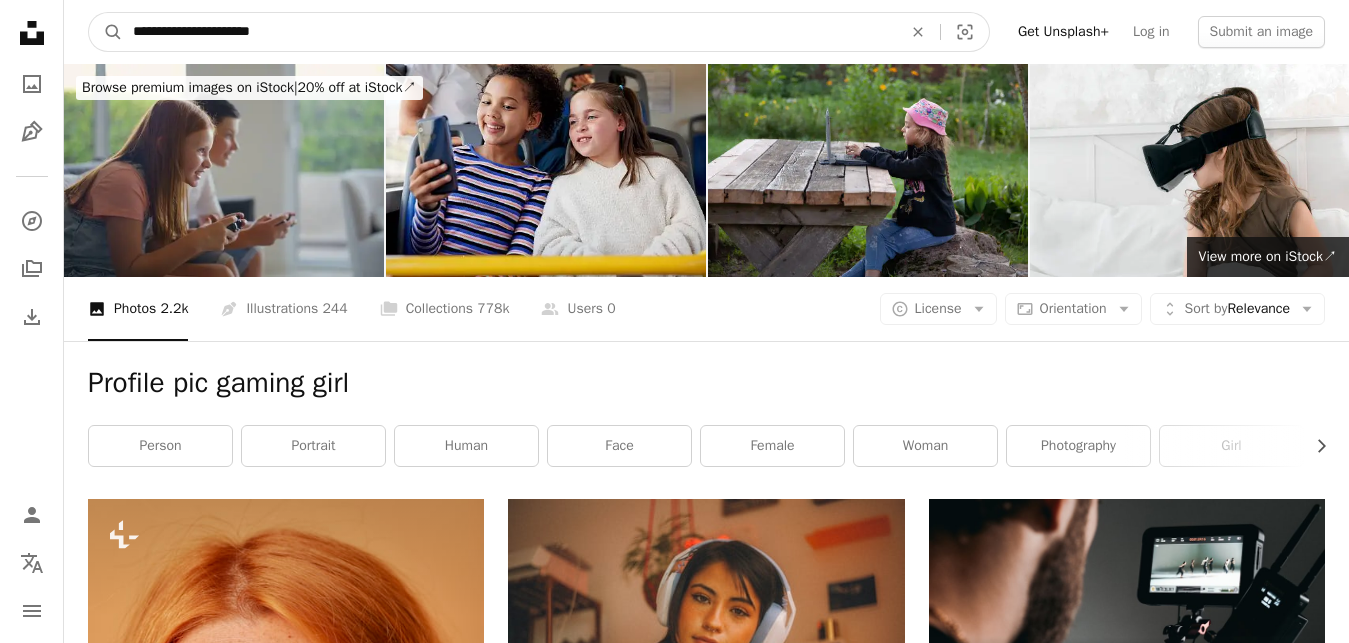 click on "**********" at bounding box center (509, 32) 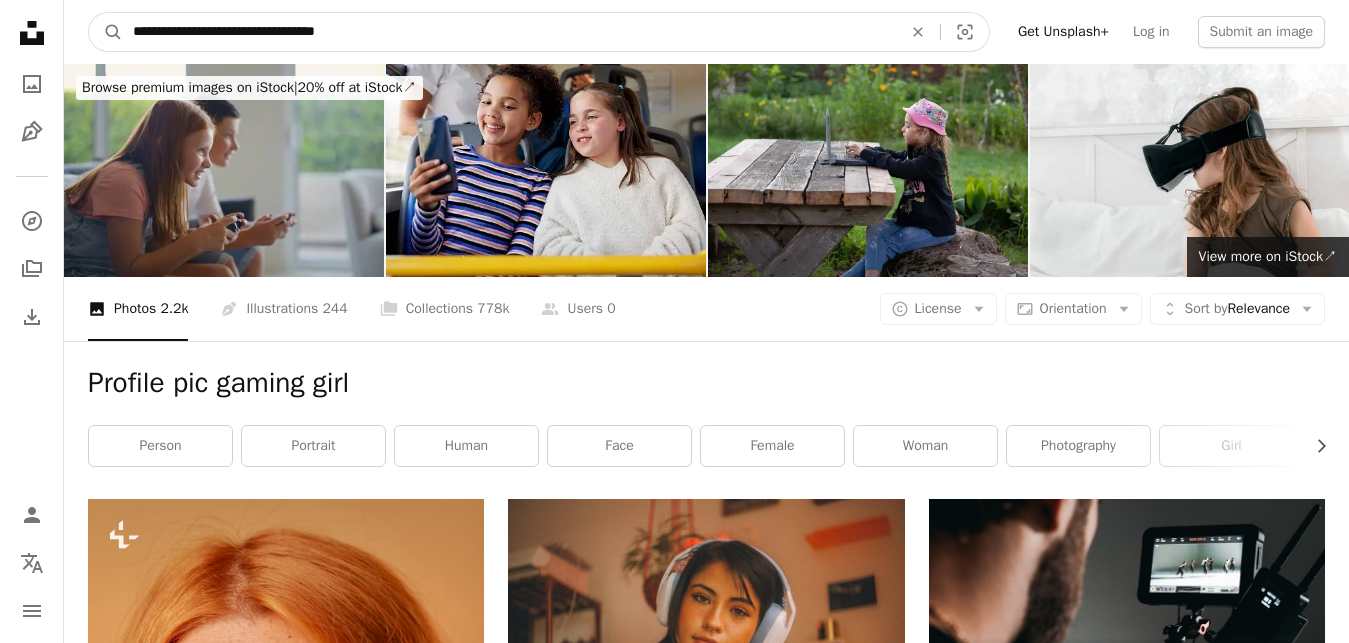 type on "**********" 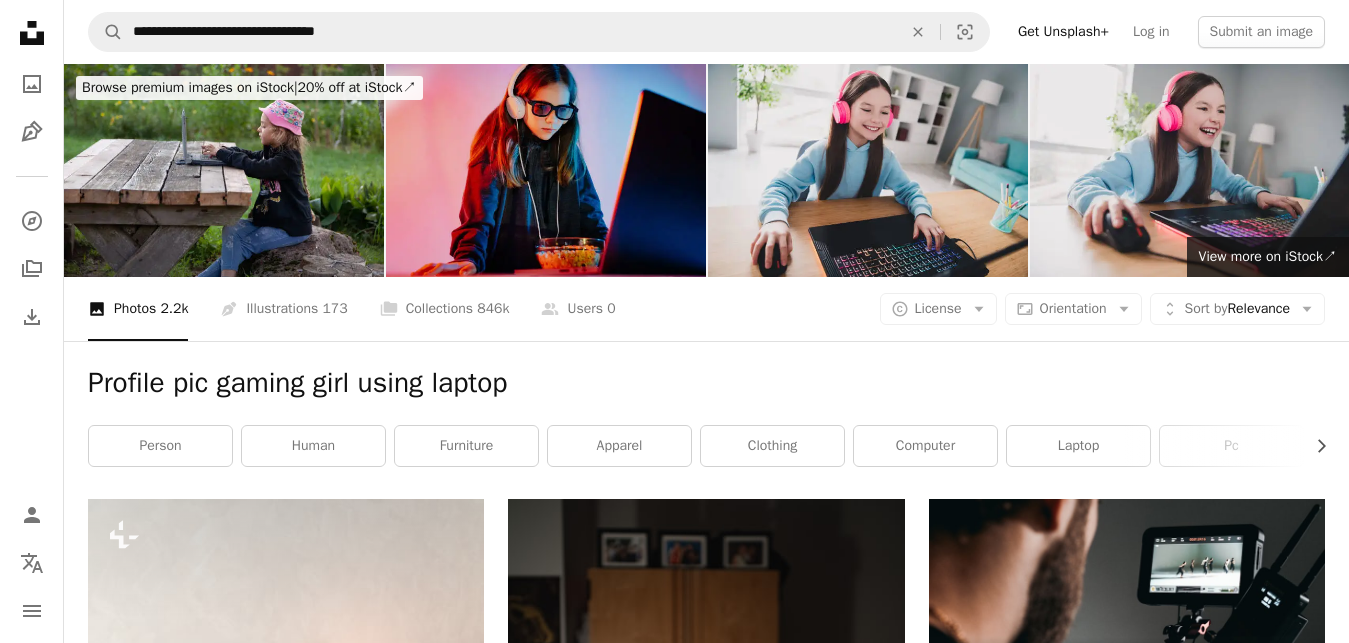 click at bounding box center (546, 170) 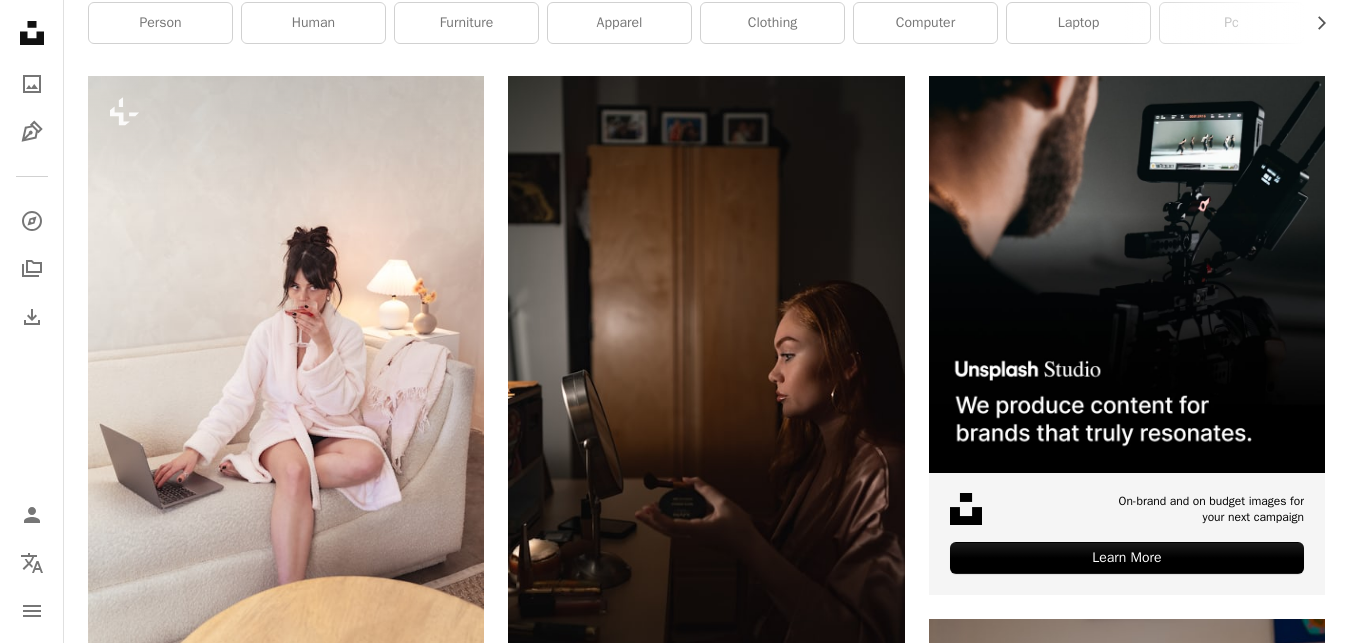 scroll, scrollTop: 609, scrollLeft: 0, axis: vertical 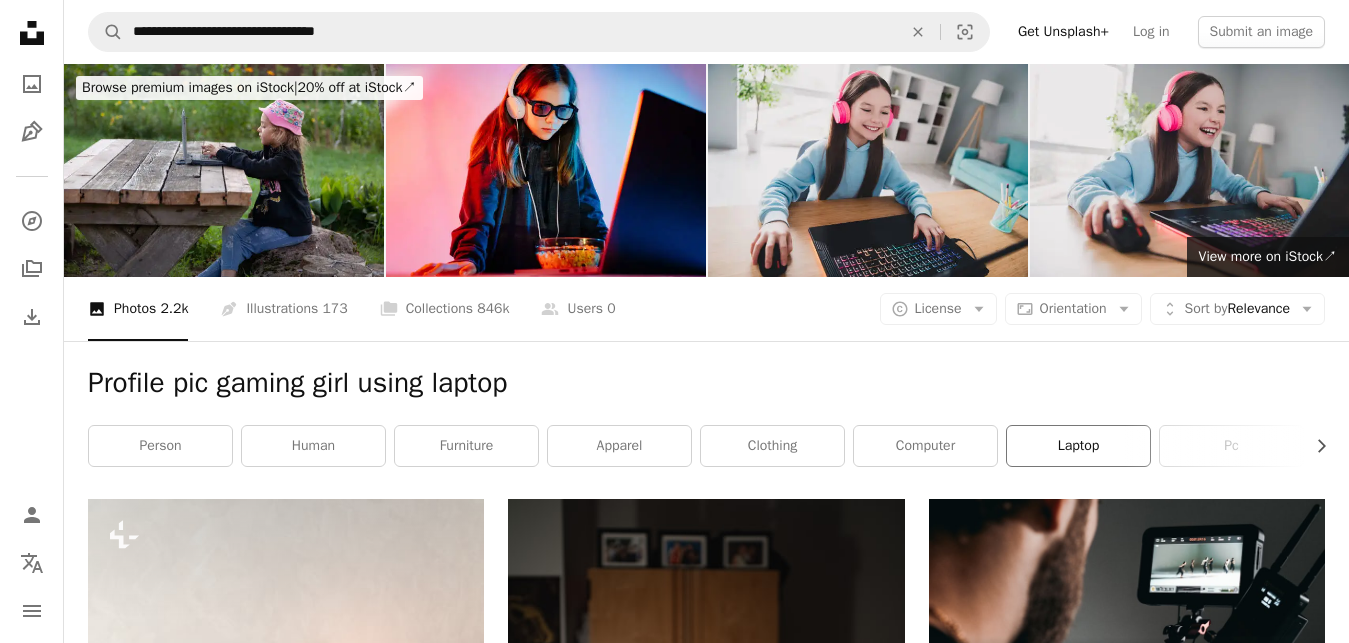 click on "laptop" at bounding box center [1078, 446] 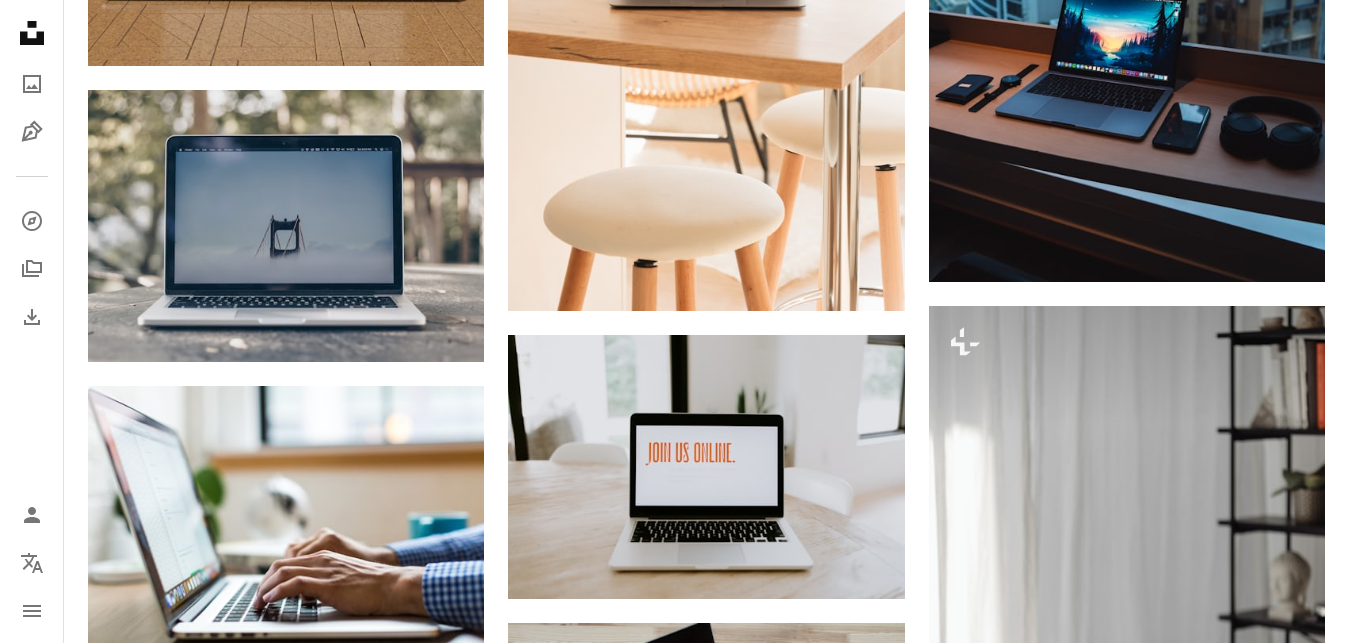 scroll, scrollTop: 4263, scrollLeft: 0, axis: vertical 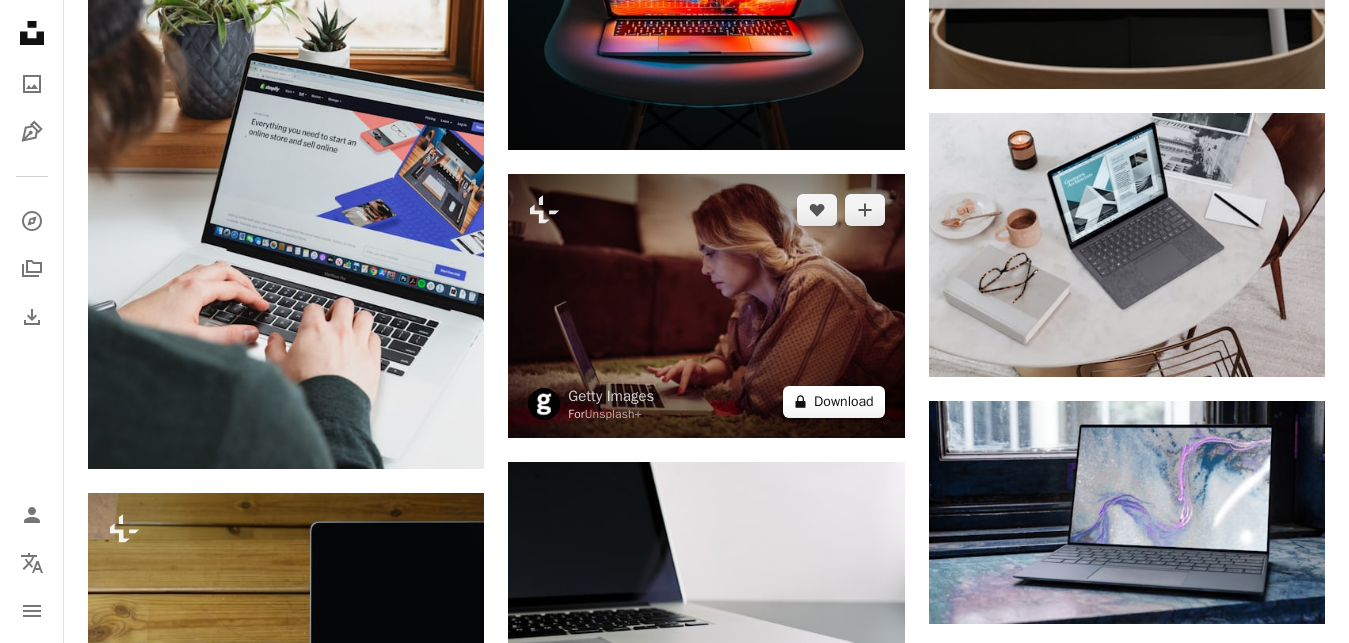 click on "A lock   Download" at bounding box center (834, 402) 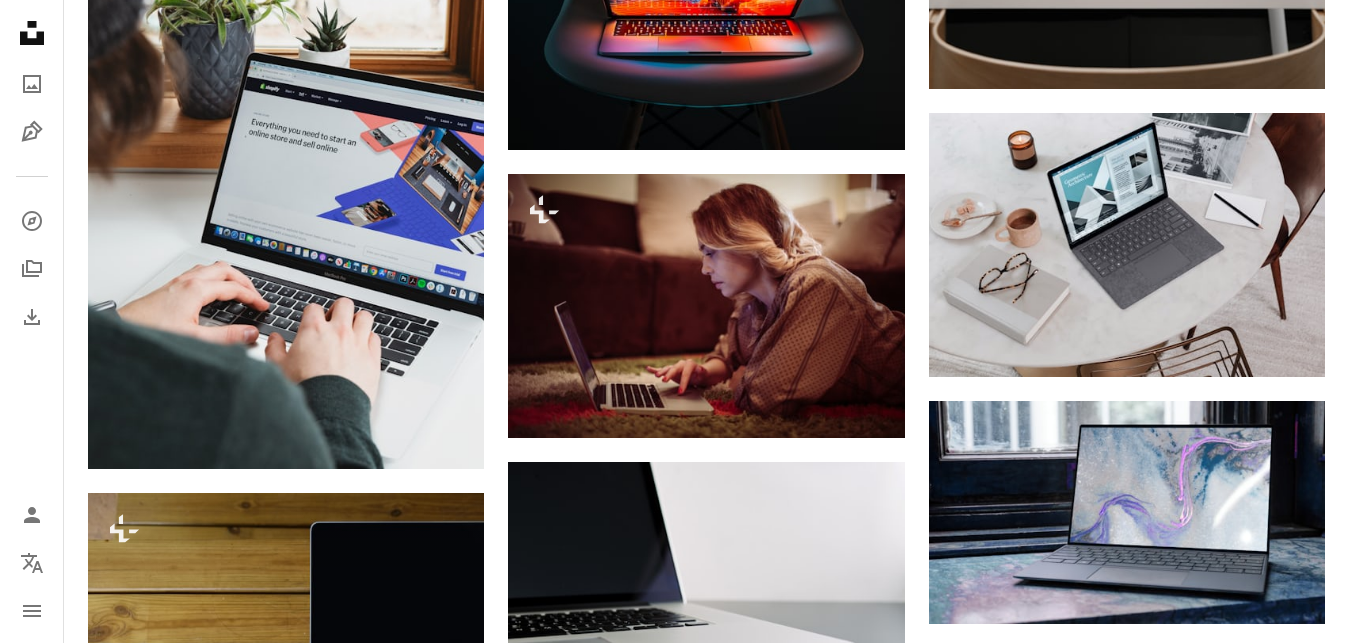 click at bounding box center (417, 4530) 